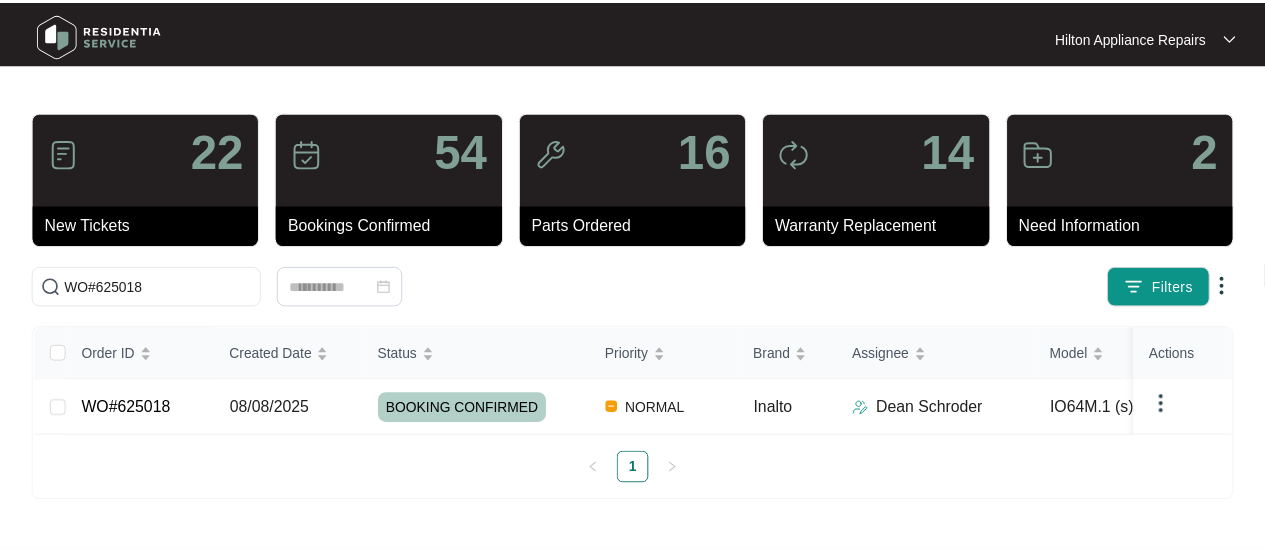 scroll, scrollTop: 0, scrollLeft: 0, axis: both 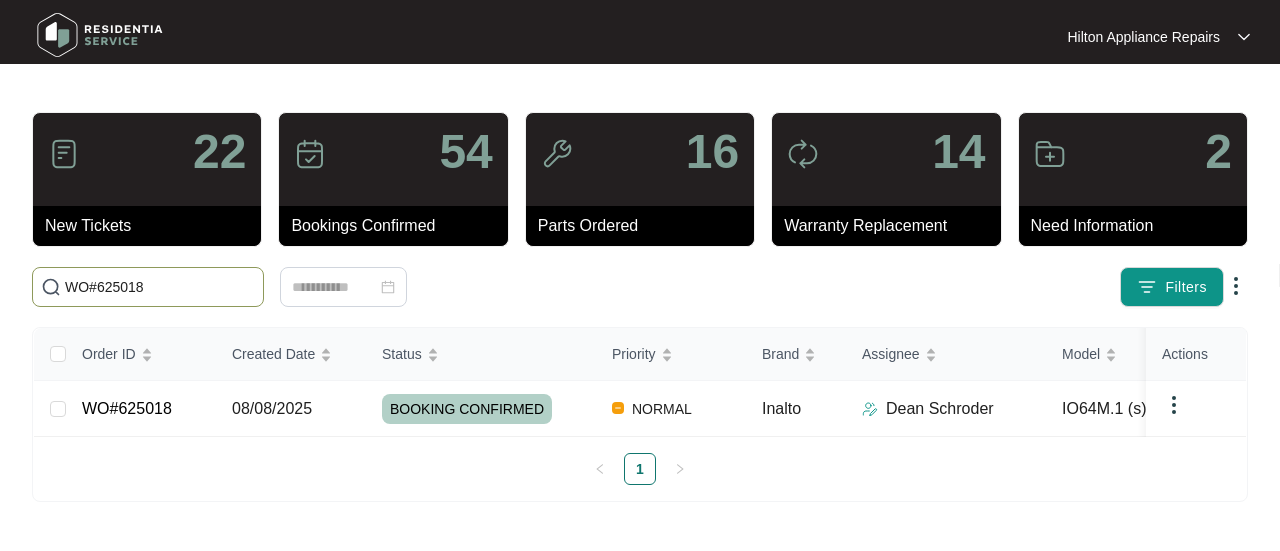 drag, startPoint x: 159, startPoint y: 278, endPoint x: -14, endPoint y: 276, distance: 173.01157 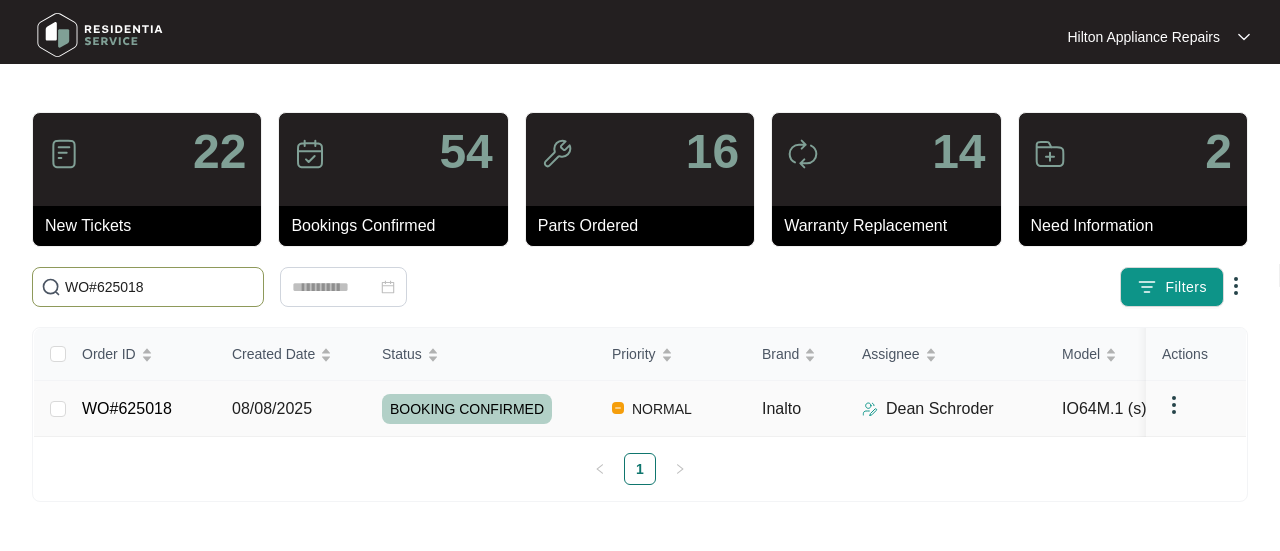 click on "08/08/2025" at bounding box center [272, 408] 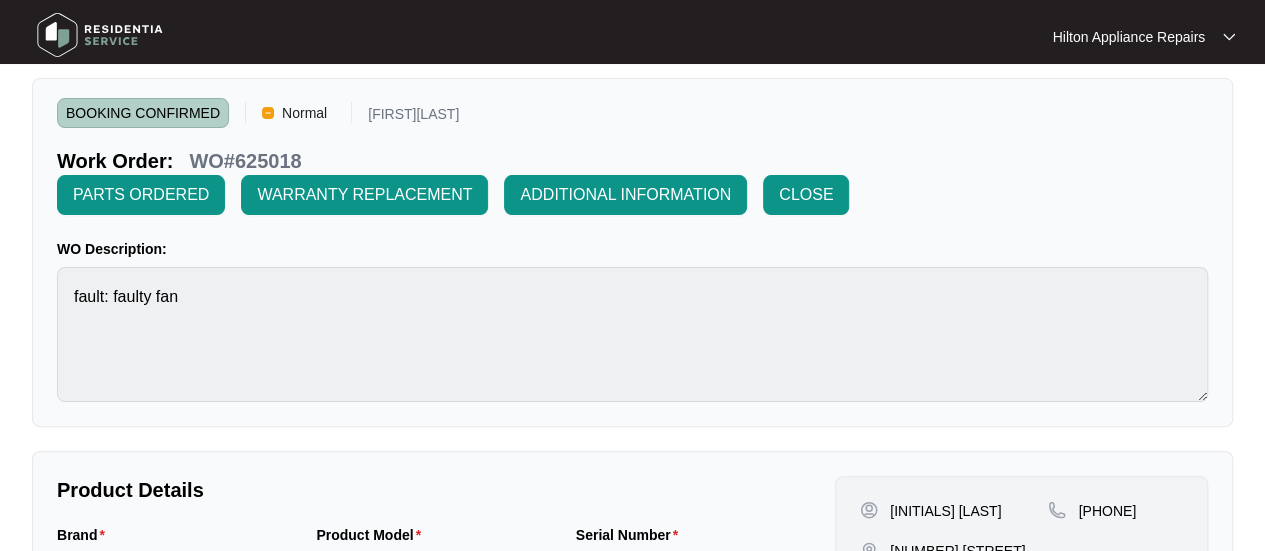 scroll, scrollTop: 0, scrollLeft: 0, axis: both 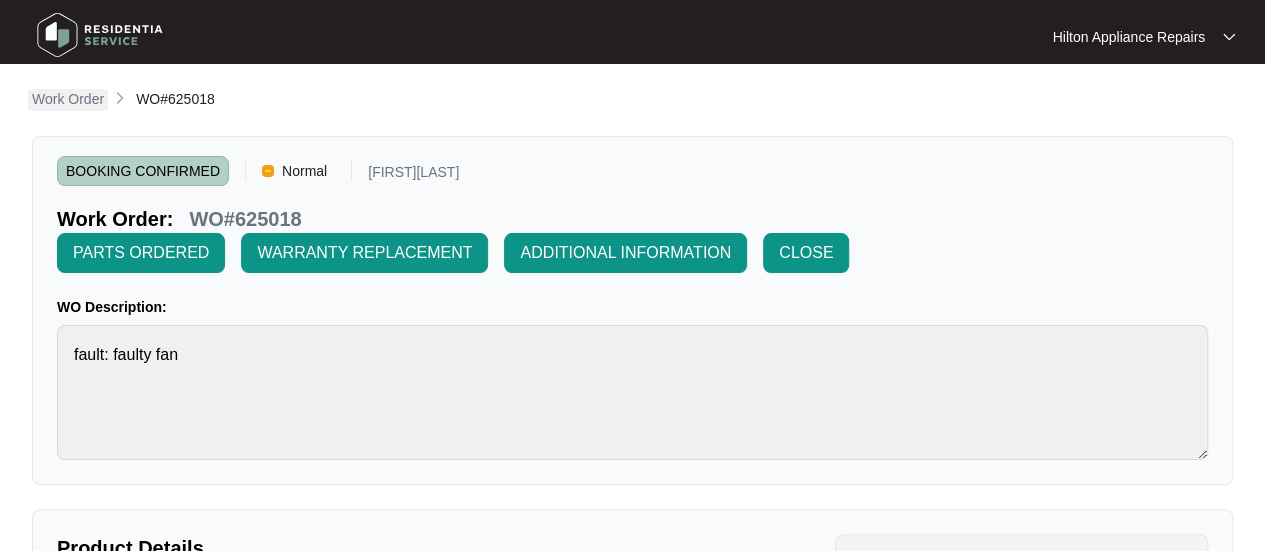click on "Work Order" at bounding box center (68, 99) 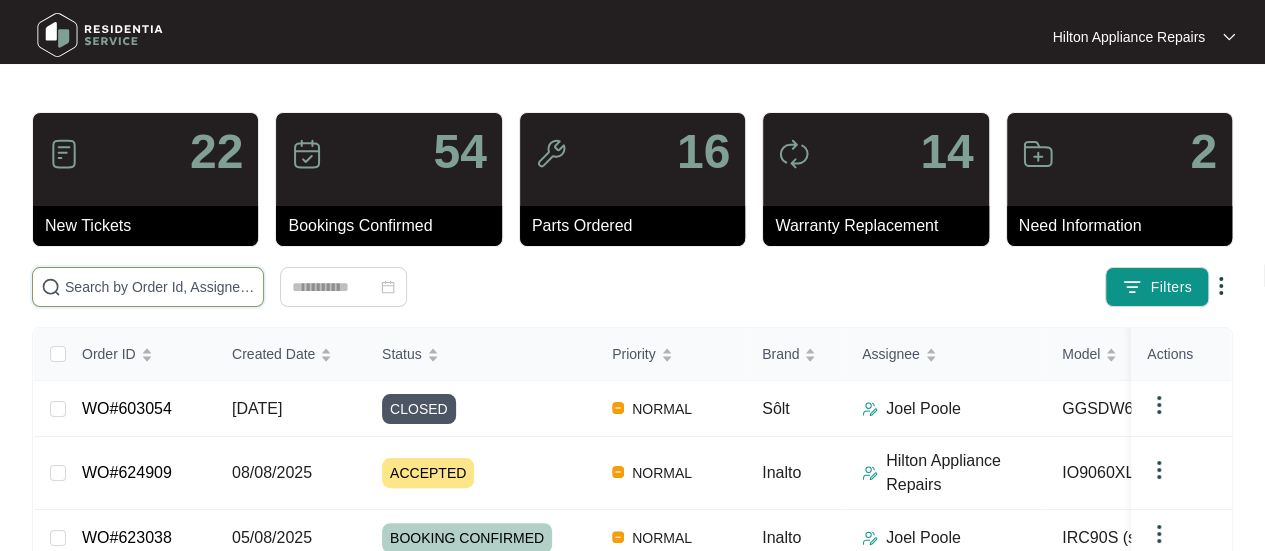 click at bounding box center (160, 287) 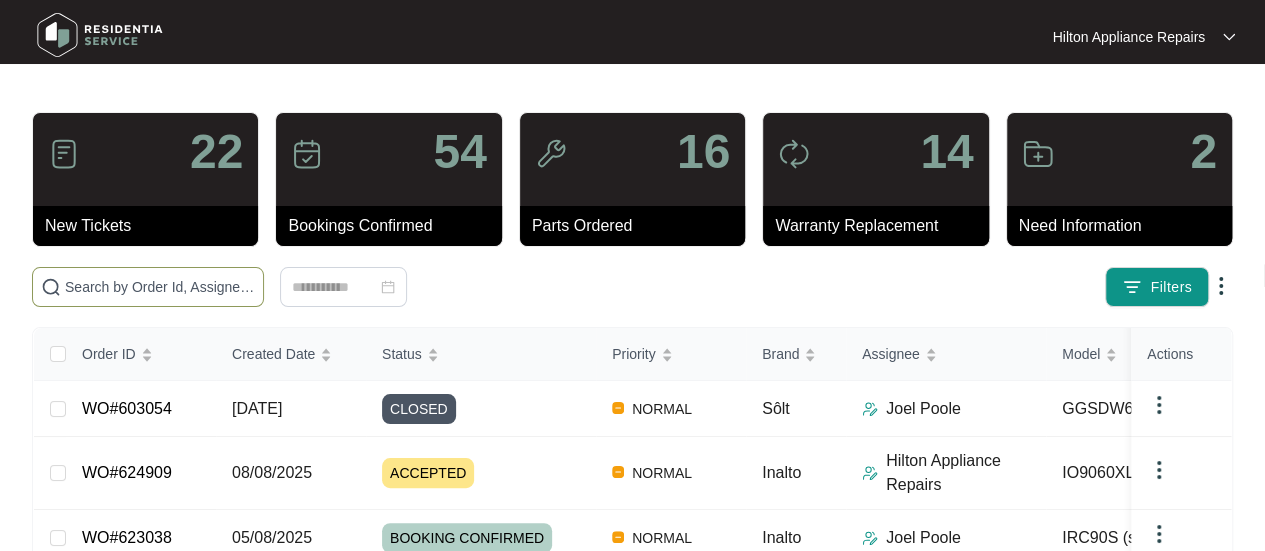 paste on "WO#624909" 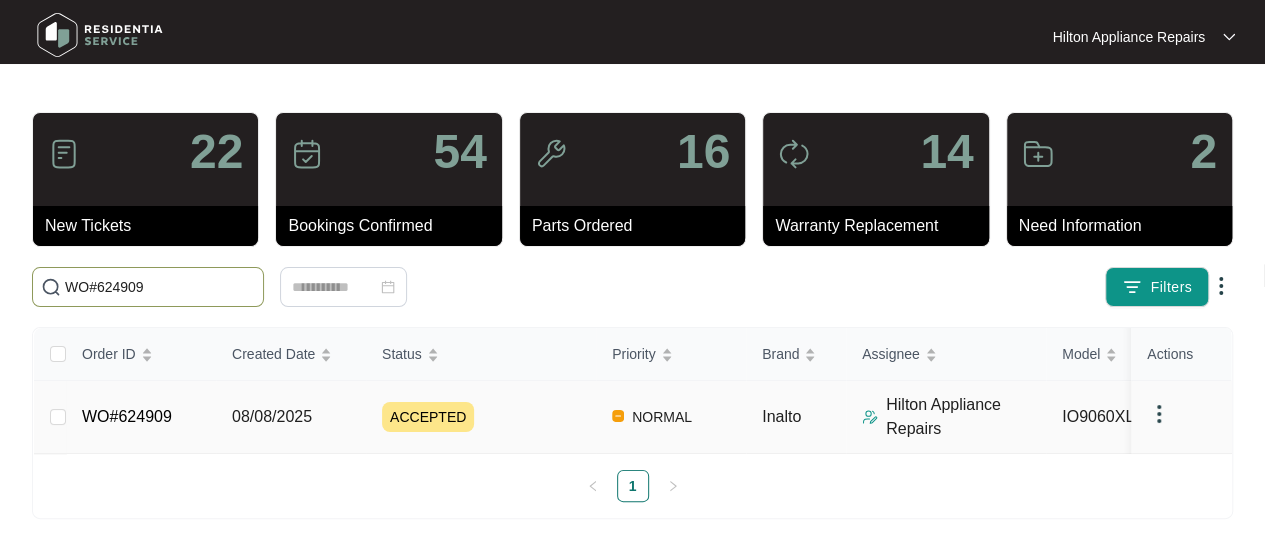 type on "WO#624909" 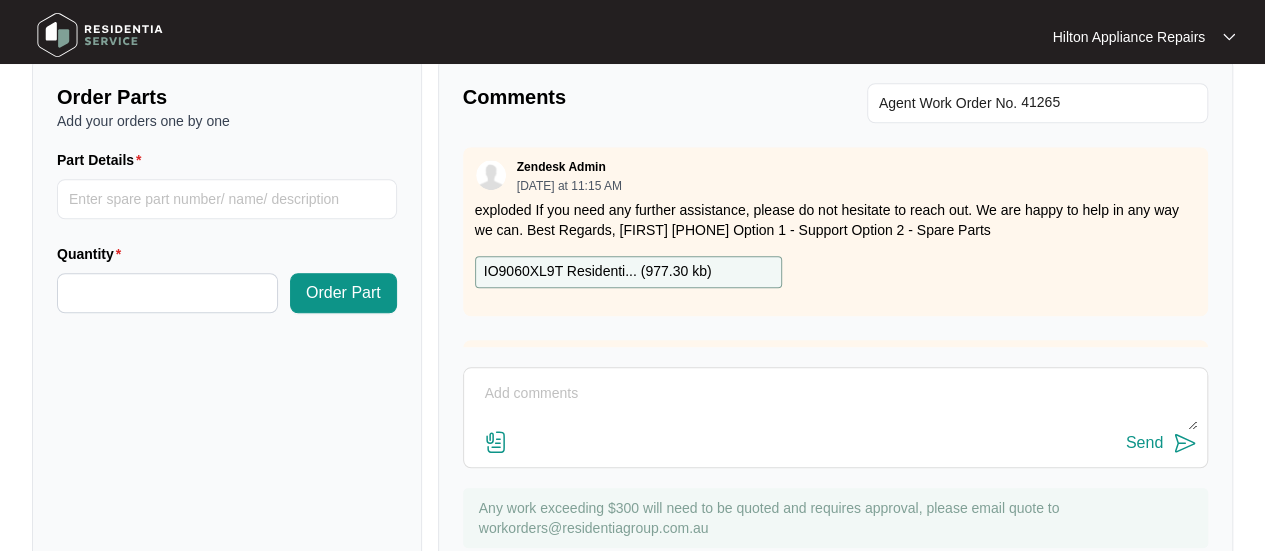 scroll, scrollTop: 791, scrollLeft: 0, axis: vertical 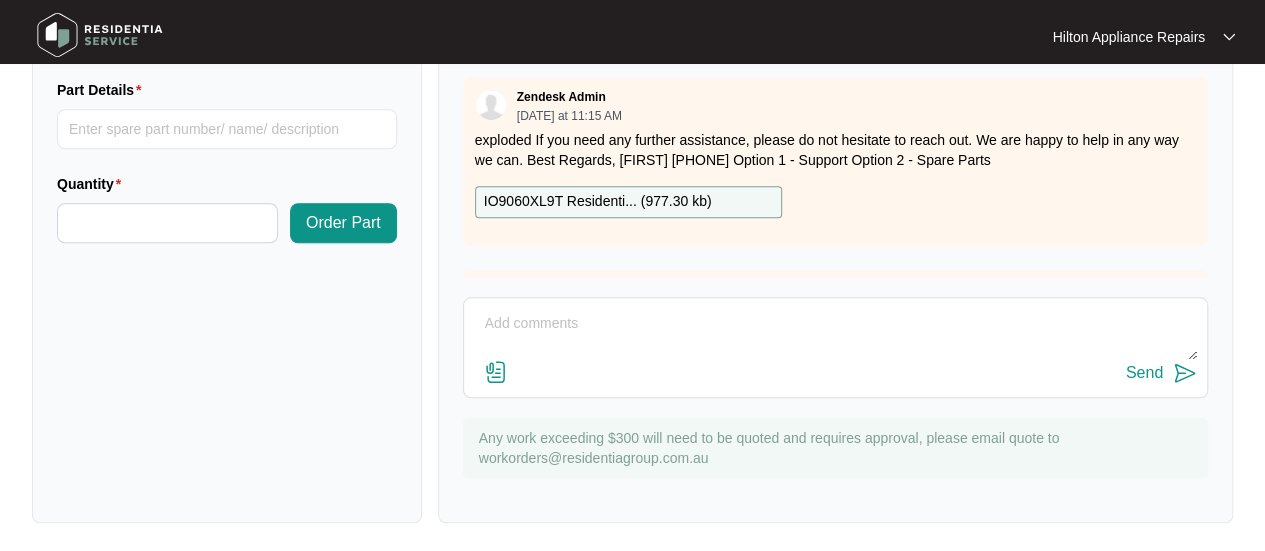 click at bounding box center [835, 334] 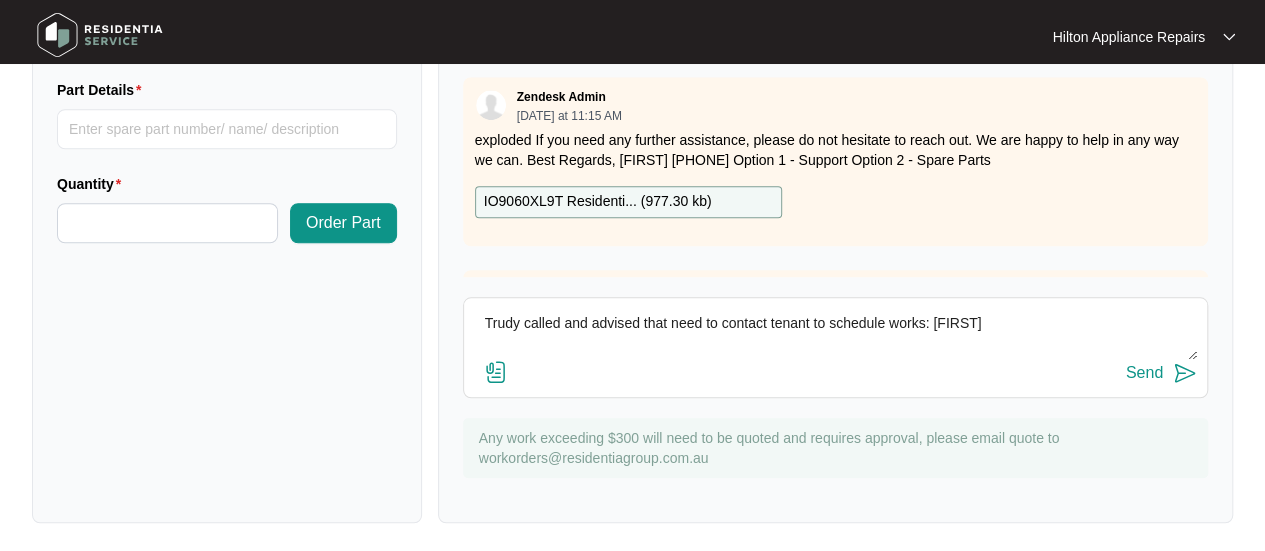 click on "Trudy called and advised that need to contact tenant to schedule works: [FIRST]" at bounding box center (835, 334) 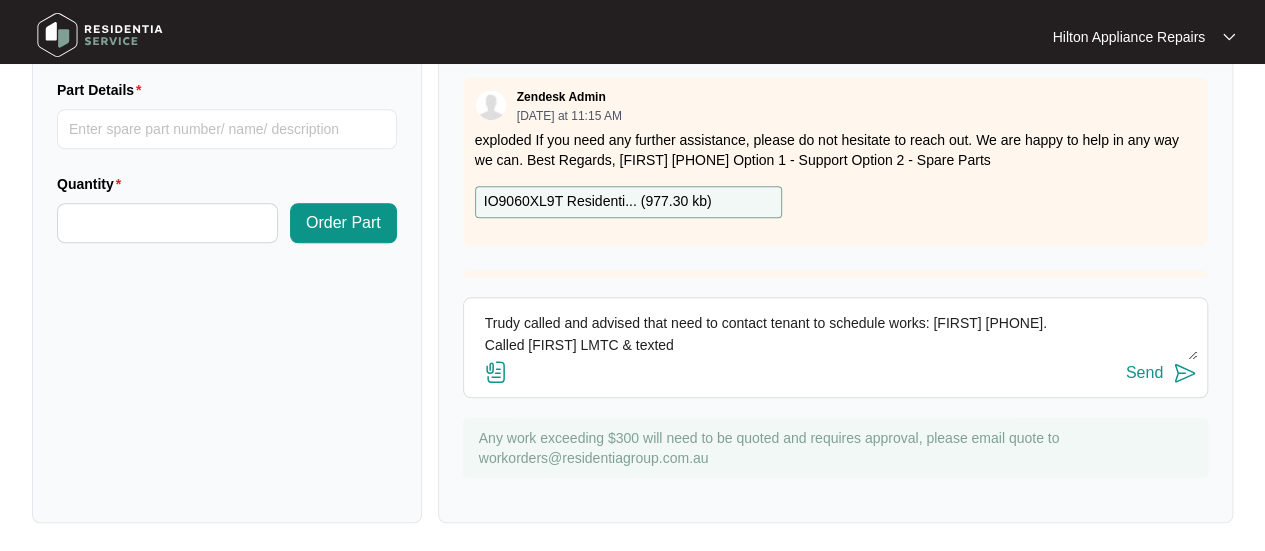 drag, startPoint x: 673, startPoint y: 342, endPoint x: 481, endPoint y: 338, distance: 192.04166 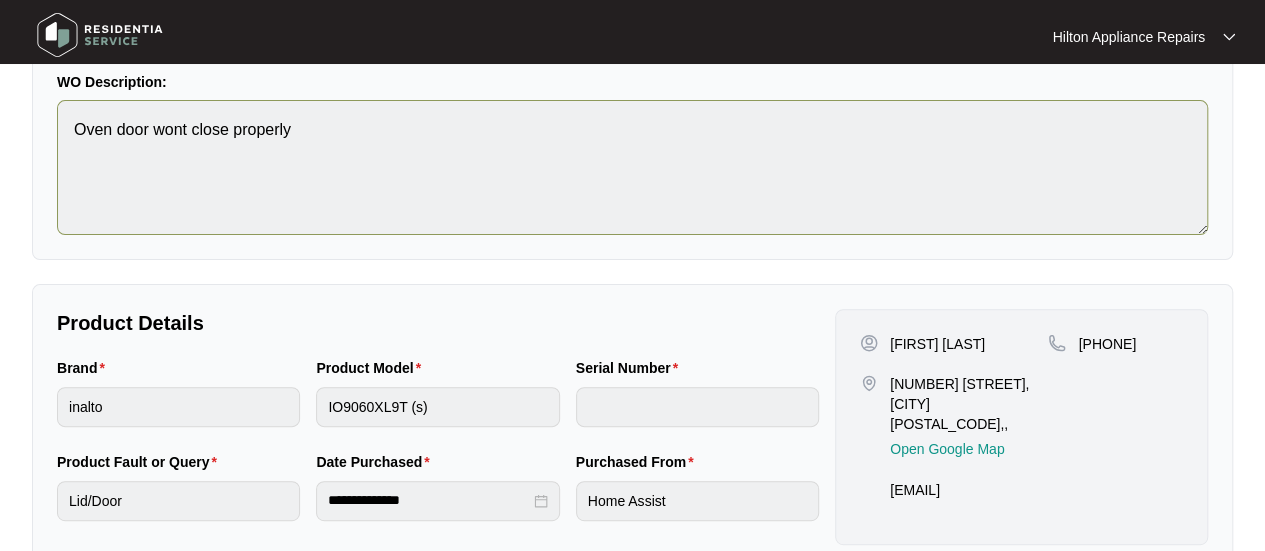 scroll, scrollTop: 0, scrollLeft: 0, axis: both 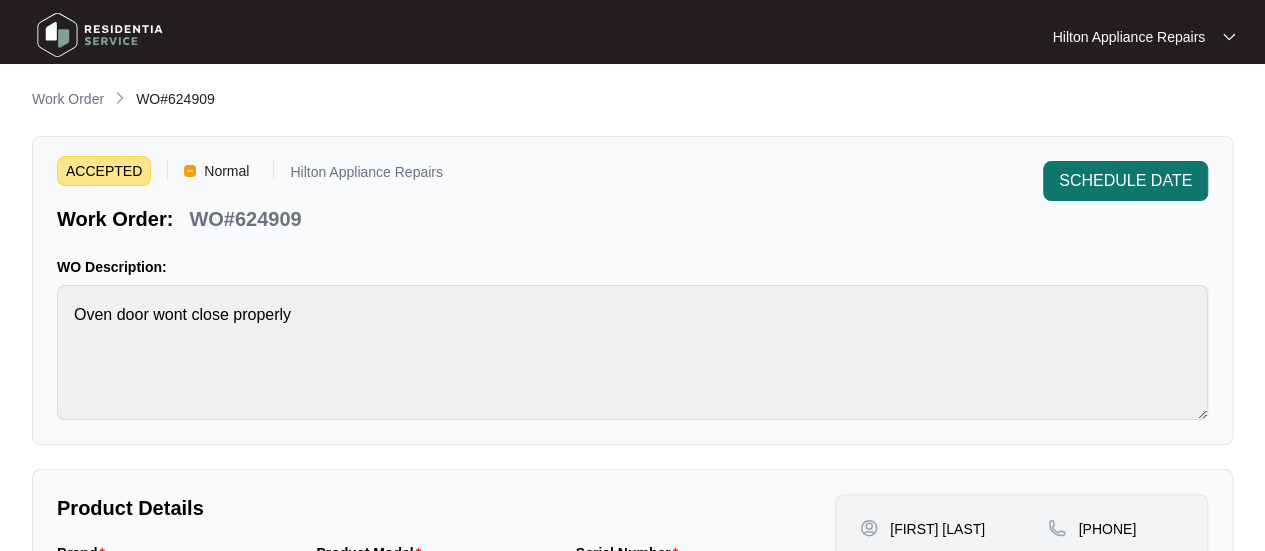 click on "SCHEDULE DATE" at bounding box center (1125, 181) 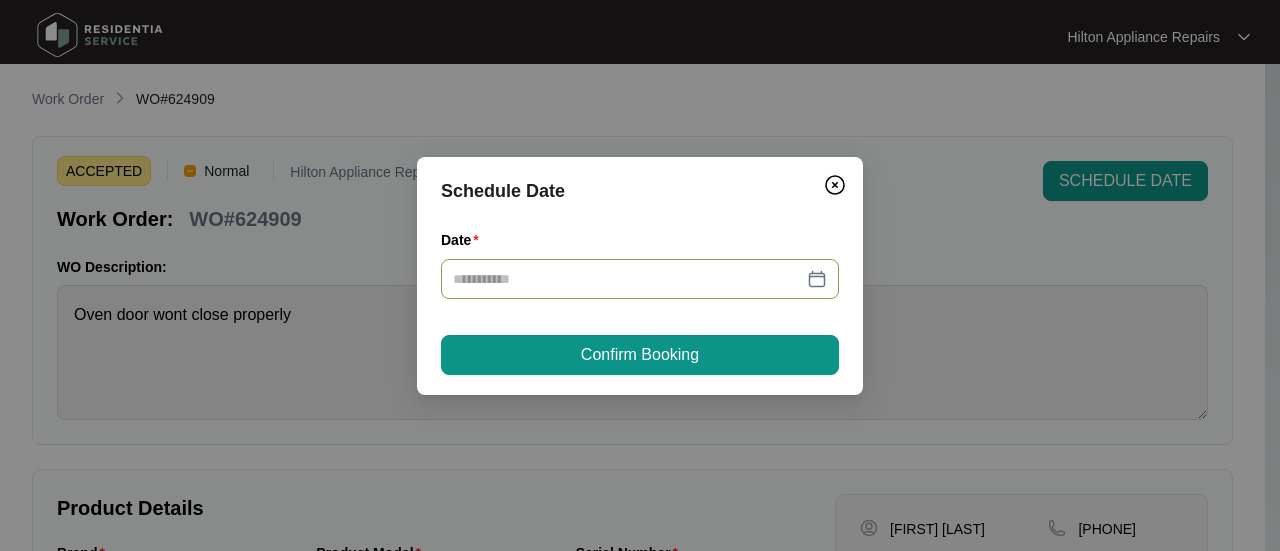 click at bounding box center (640, 279) 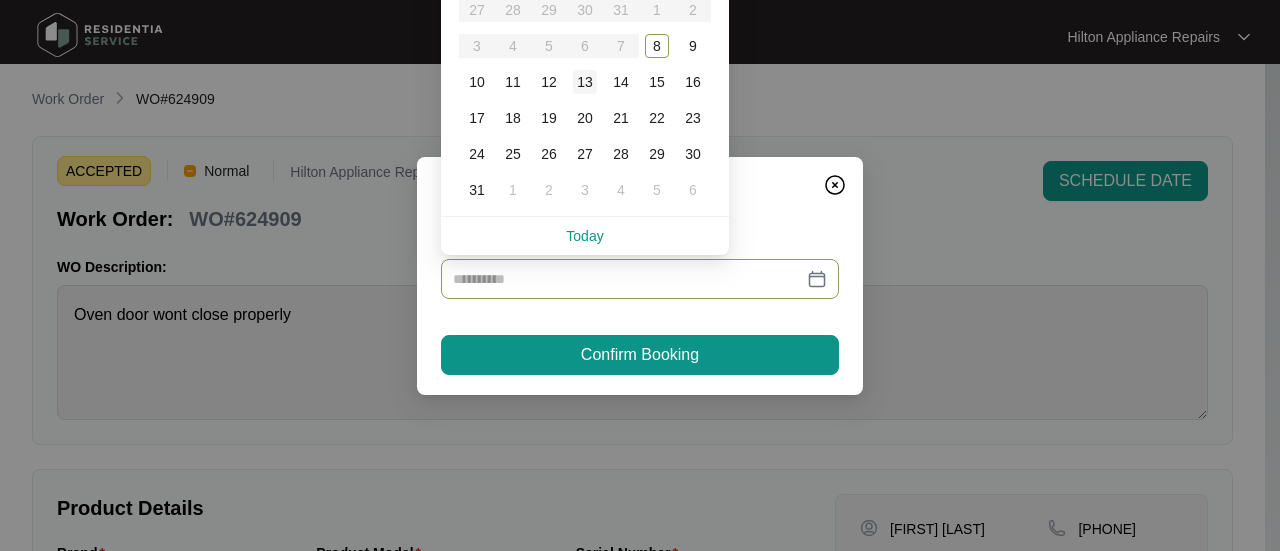 type on "**********" 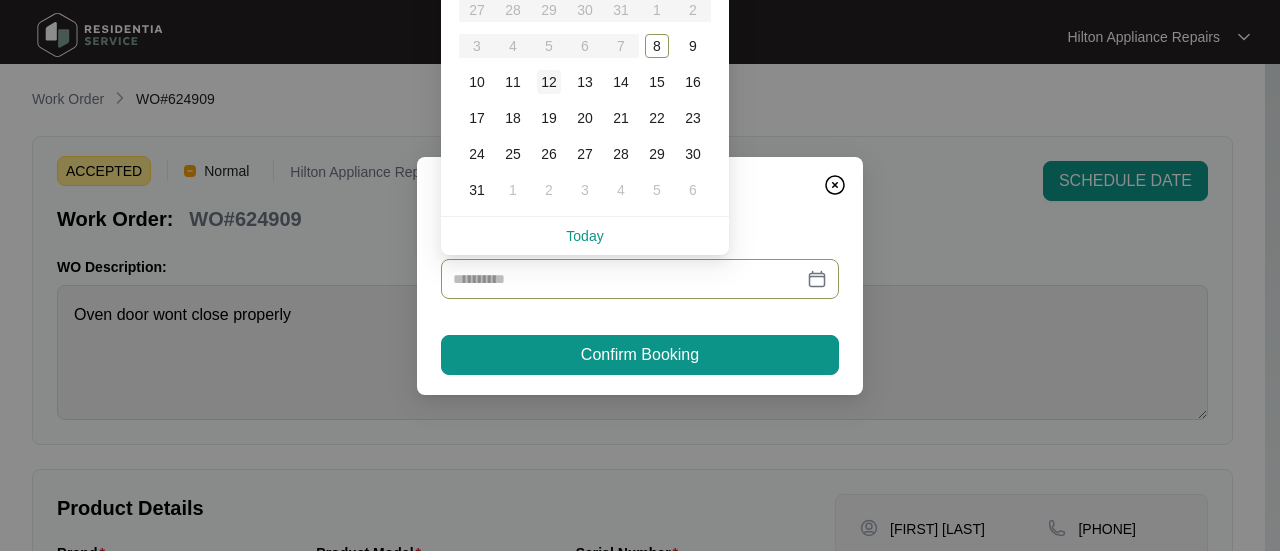 click on "12" at bounding box center (549, 82) 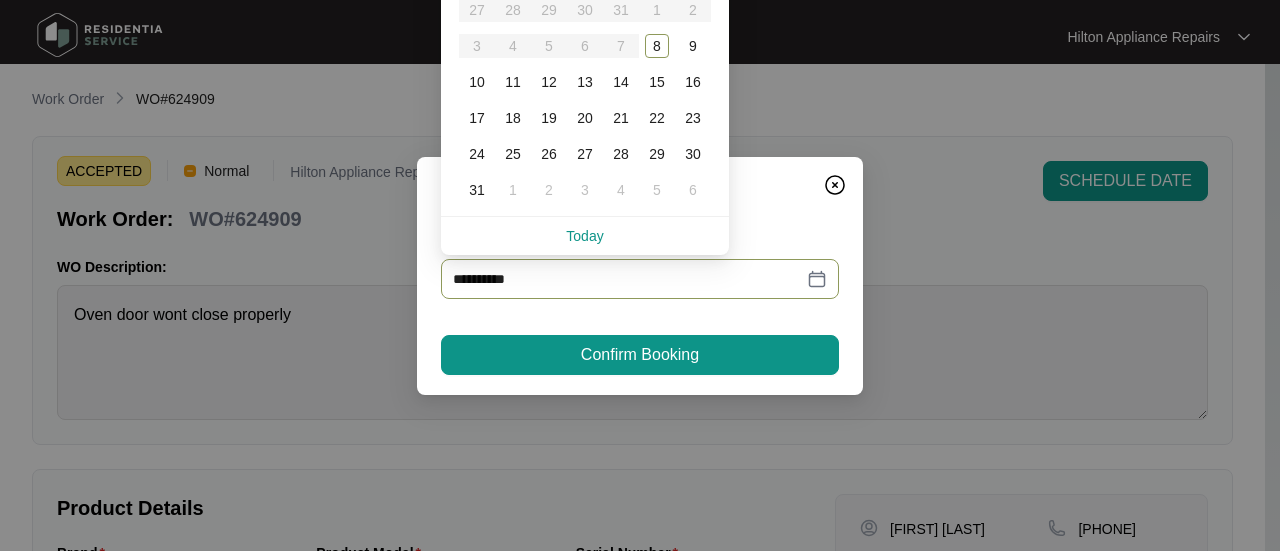 type on "**********" 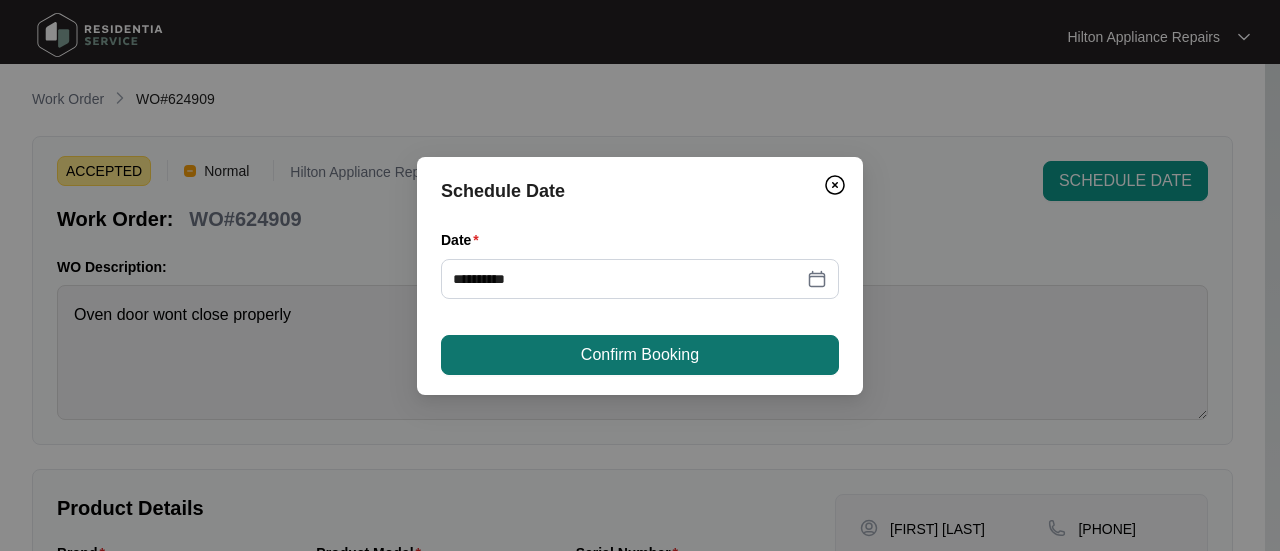 click on "Confirm Booking" at bounding box center [640, 355] 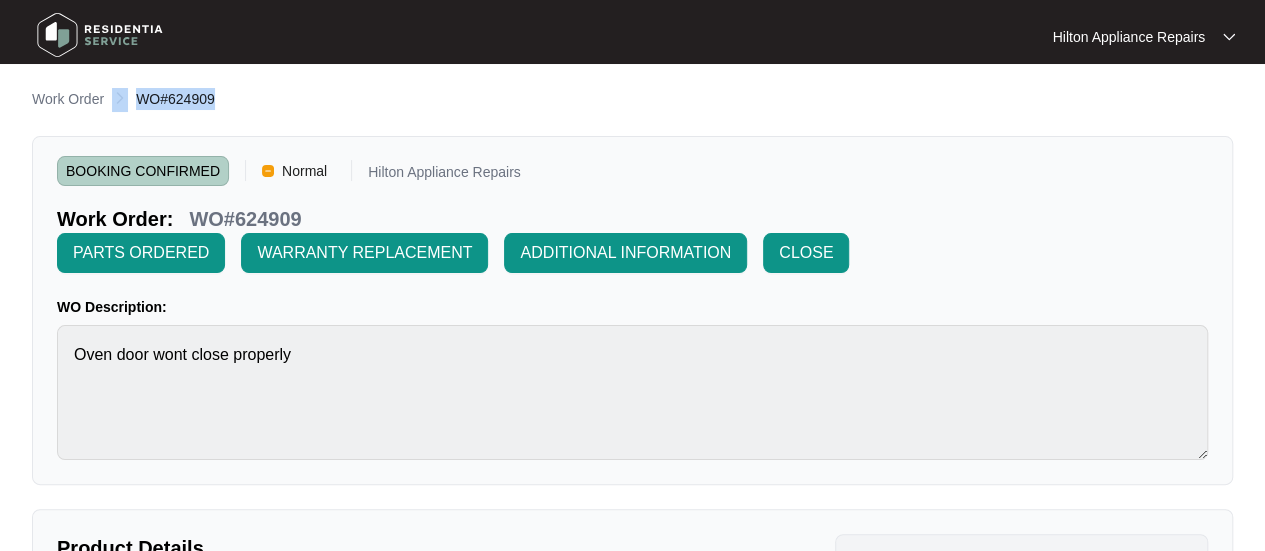 drag, startPoint x: 253, startPoint y: 97, endPoint x: 129, endPoint y: 107, distance: 124.40257 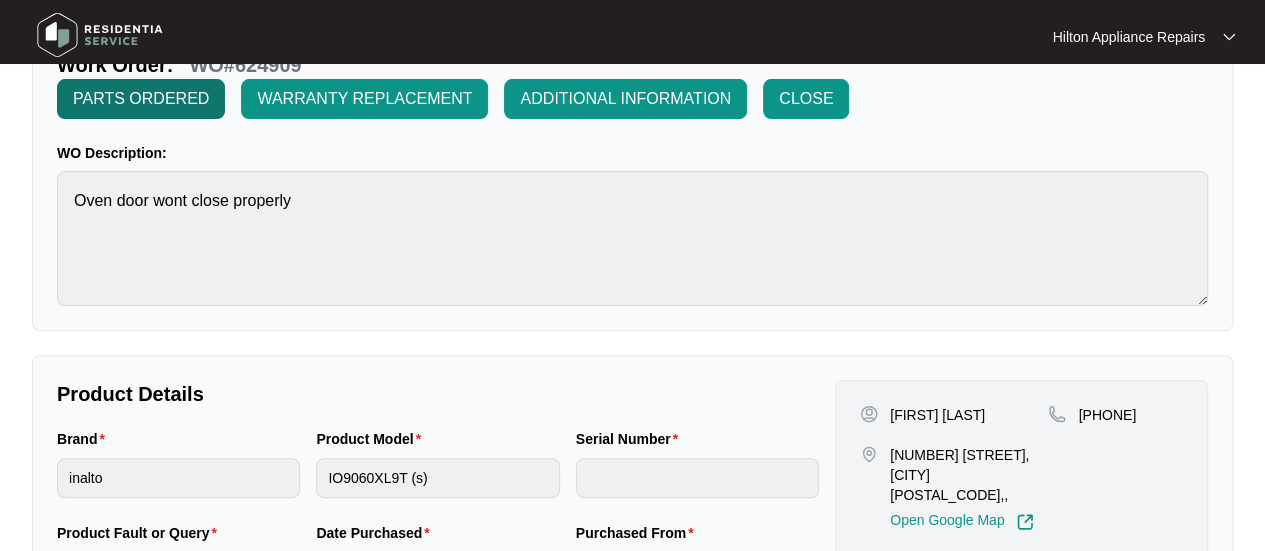 scroll, scrollTop: 0, scrollLeft: 0, axis: both 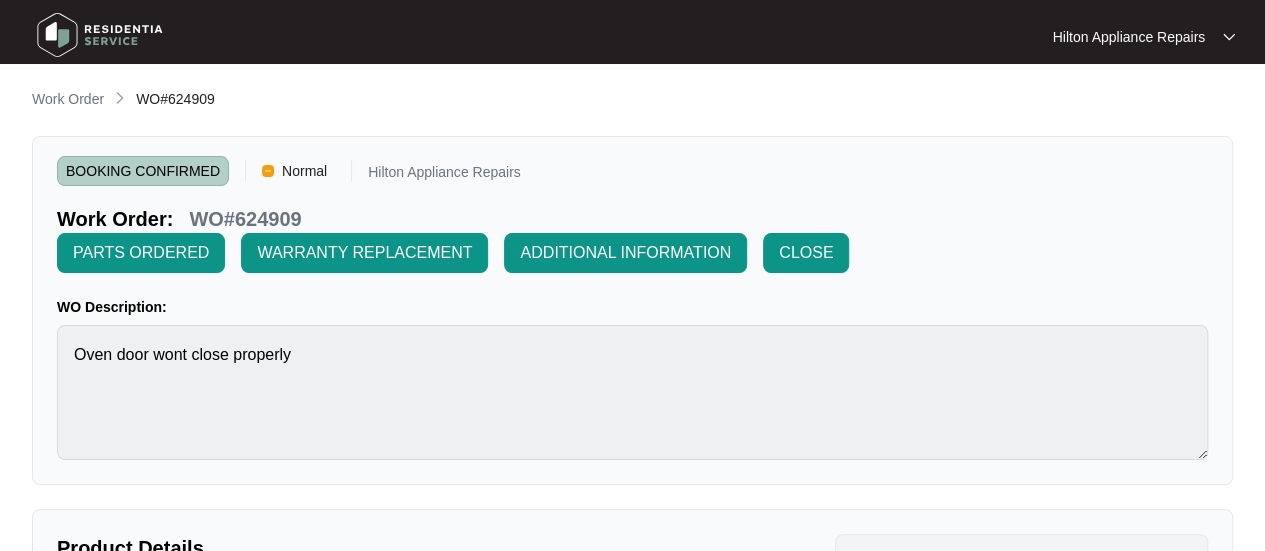 click on "Work Order" at bounding box center (68, 100) 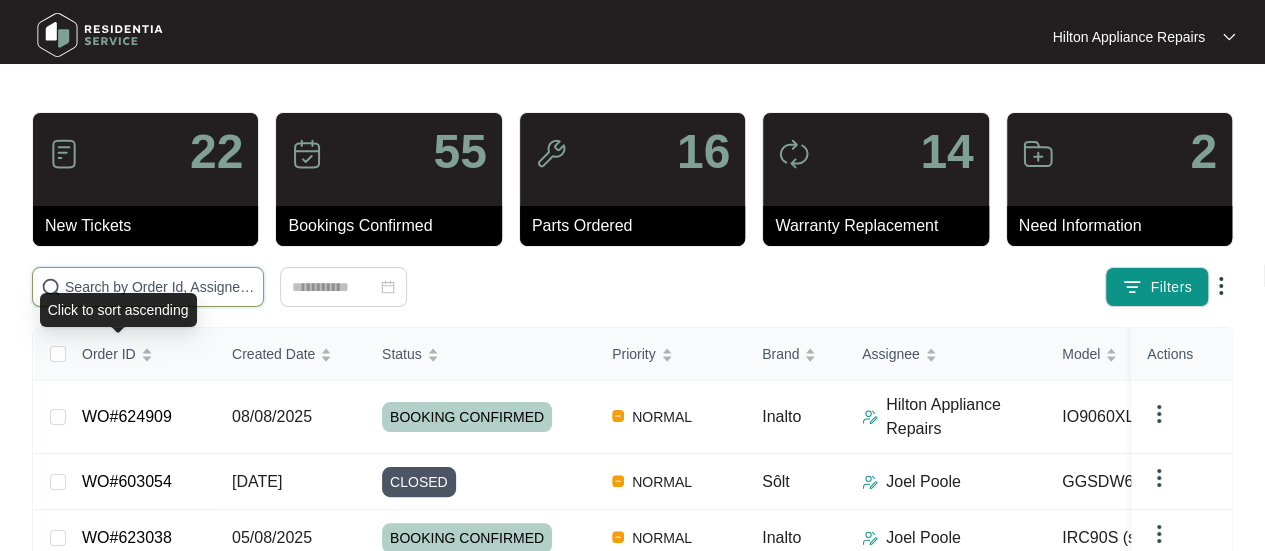 click at bounding box center (160, 287) 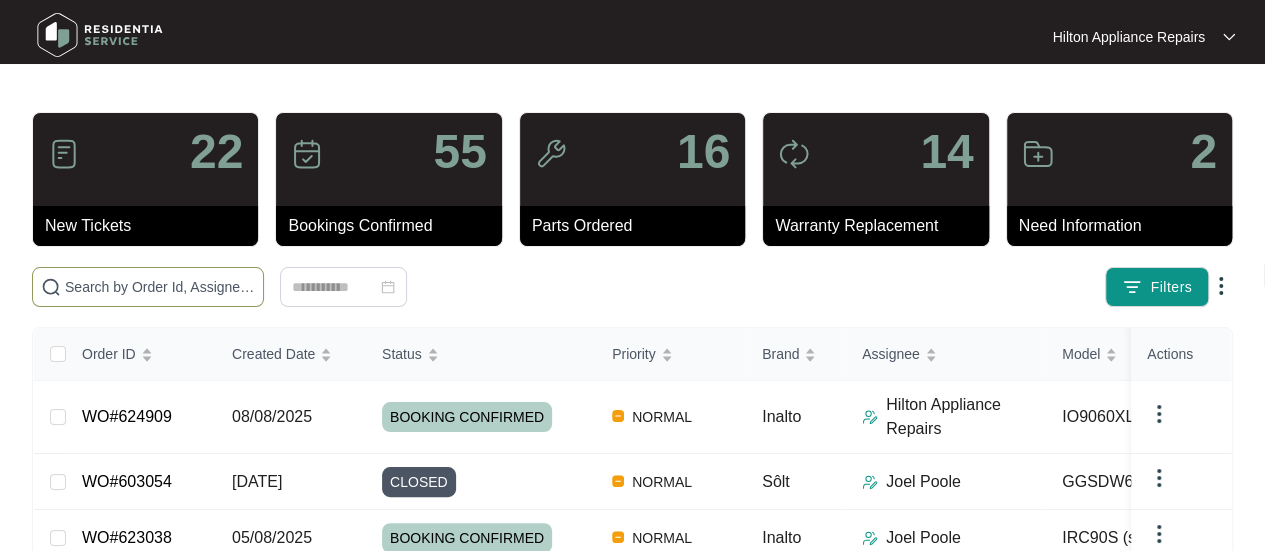 paste on "WO#624909" 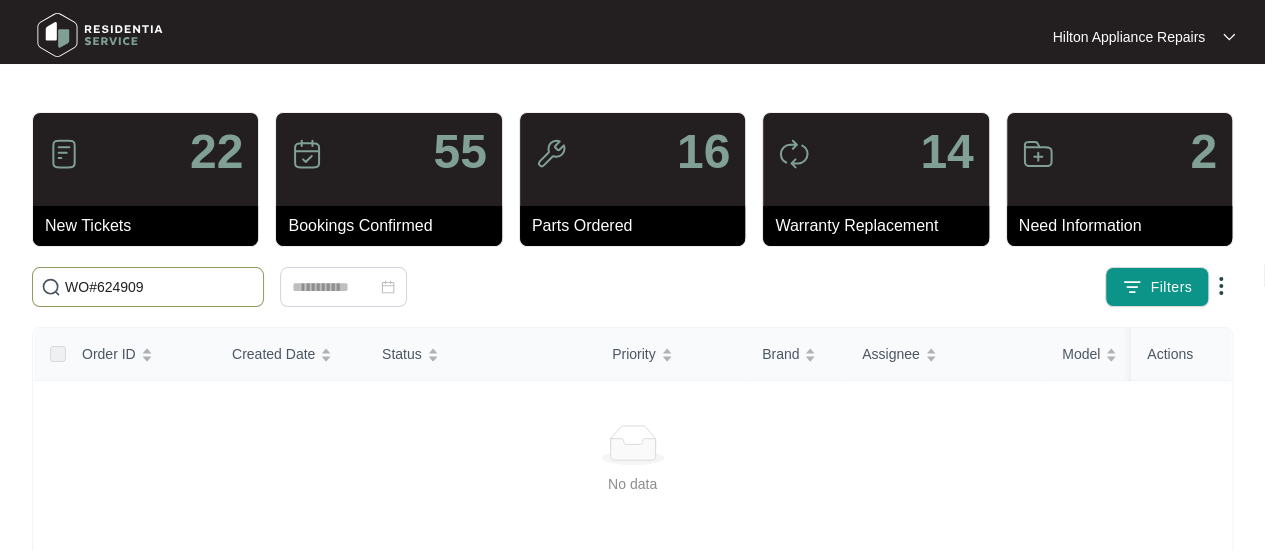 drag, startPoint x: 99, startPoint y: 285, endPoint x: 62, endPoint y: 285, distance: 37 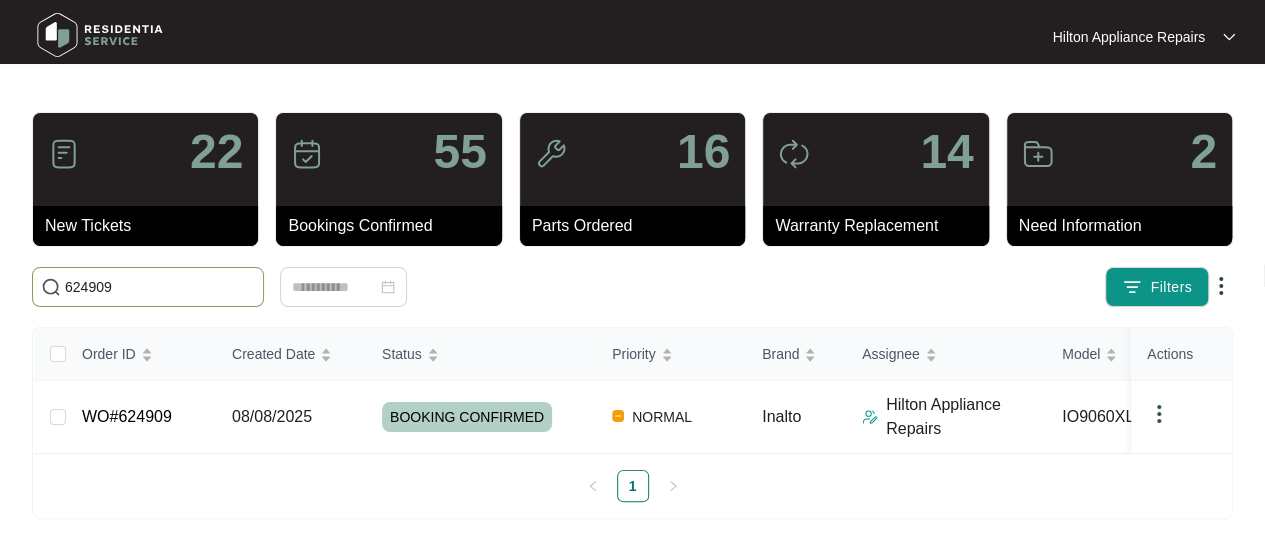 click on "624909" at bounding box center [160, 287] 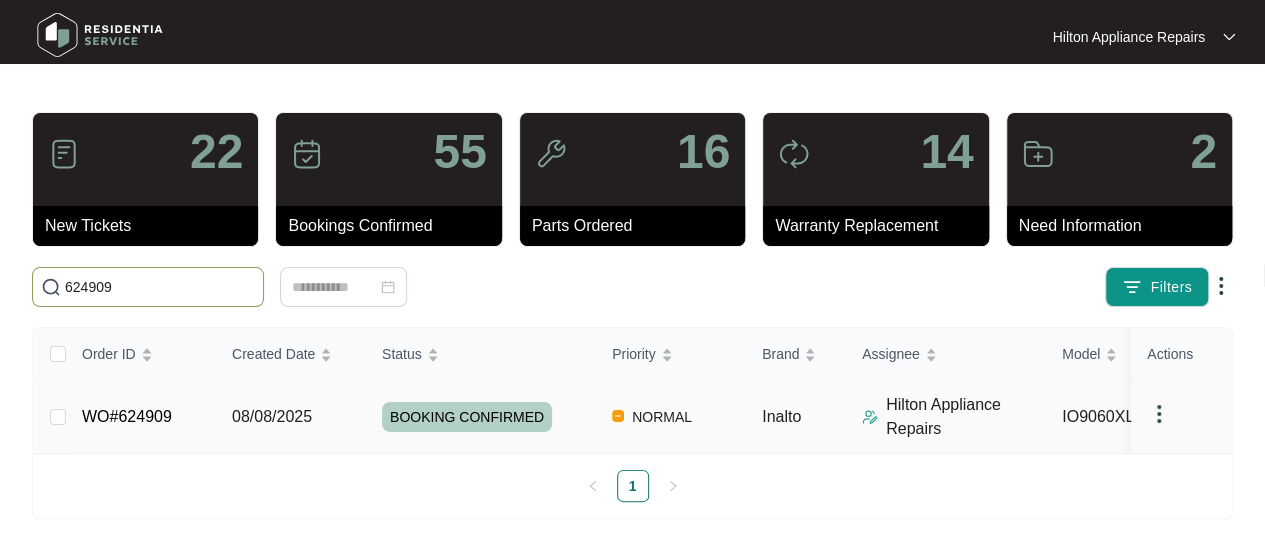type on "624909" 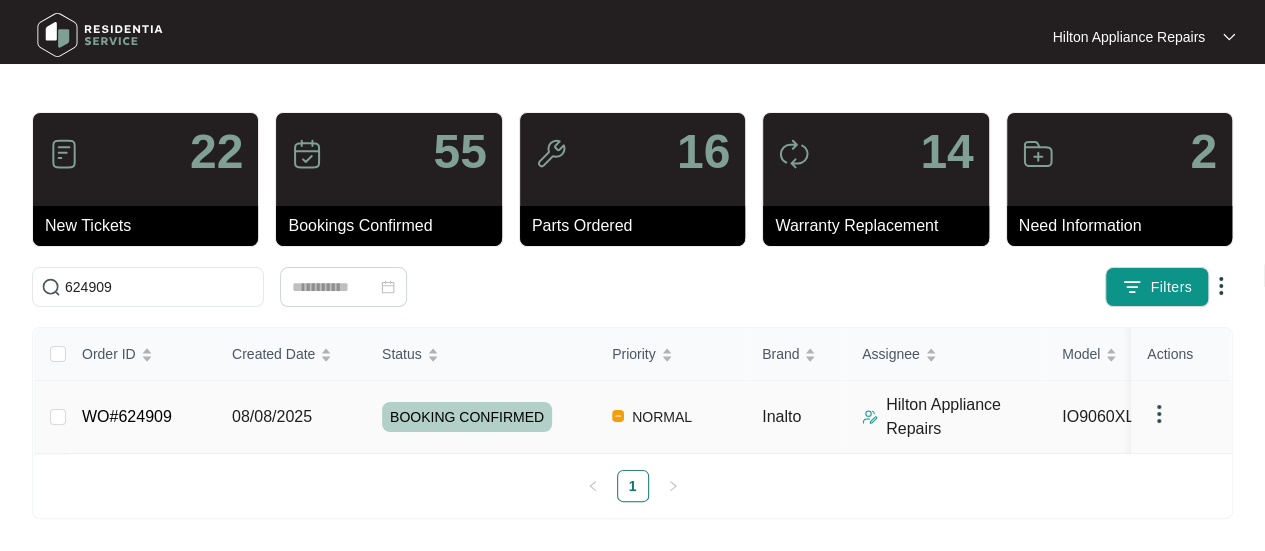 click on "08/08/2025" at bounding box center [272, 416] 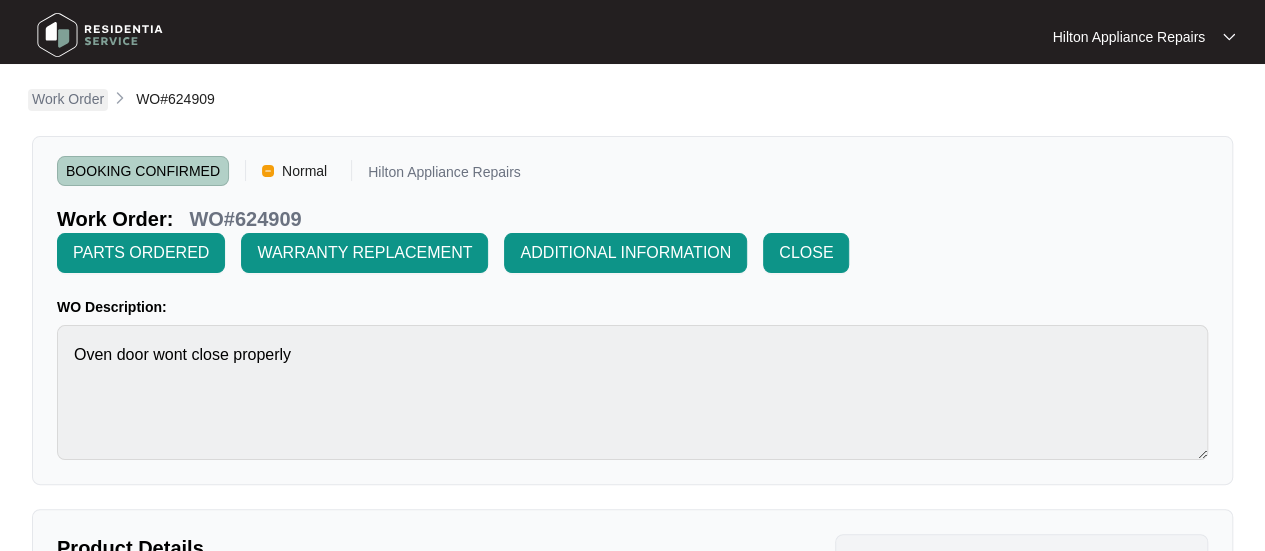 click on "Work Order" at bounding box center (68, 99) 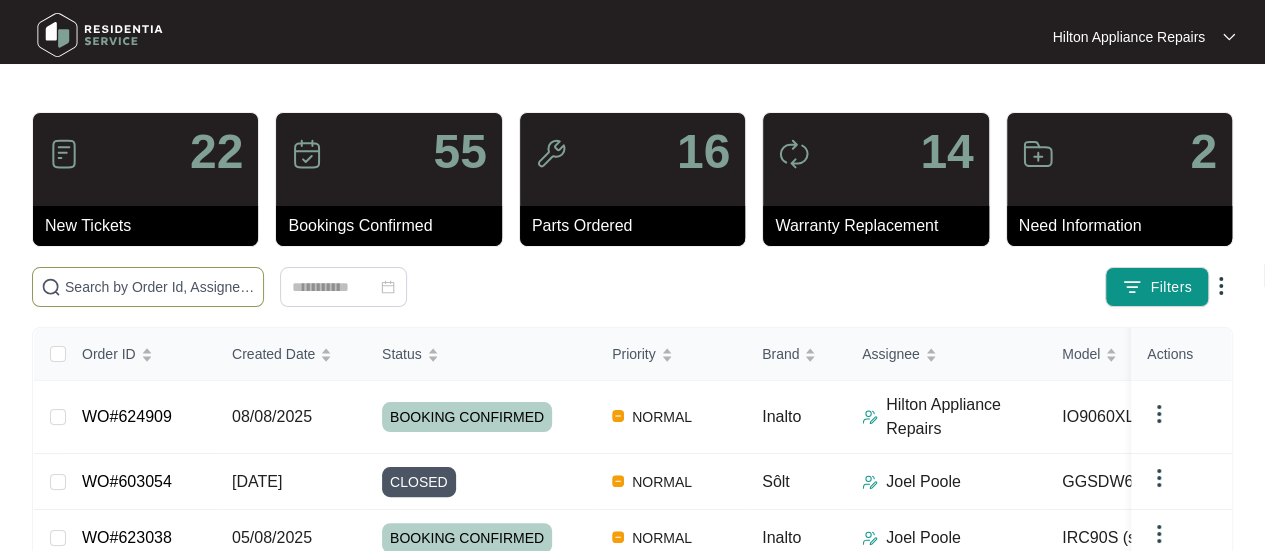 click at bounding box center (160, 287) 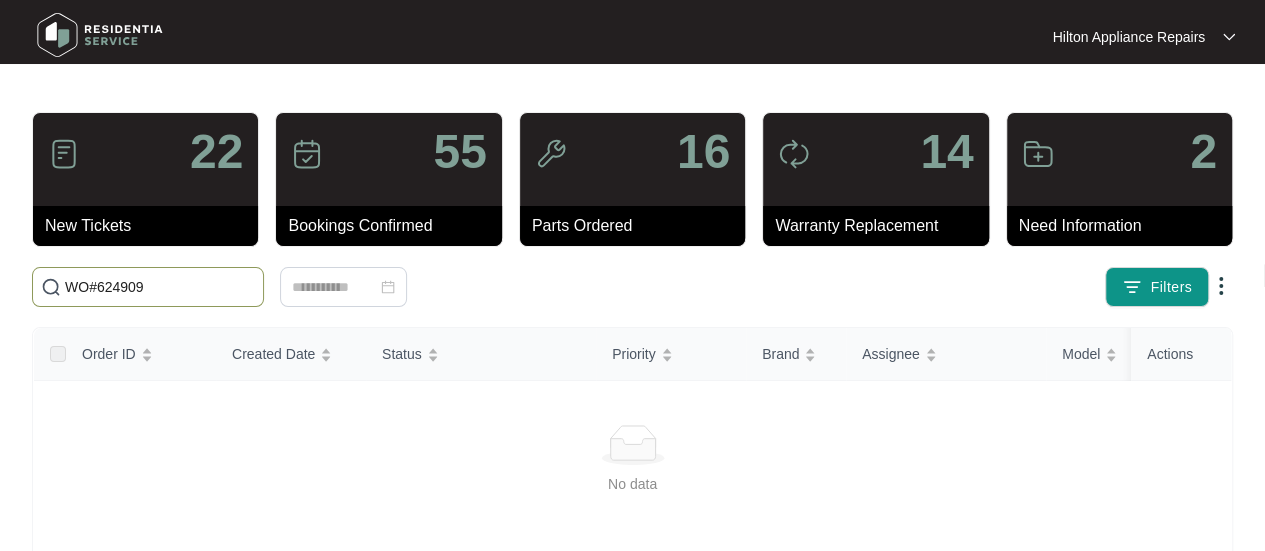 drag, startPoint x: 104, startPoint y: 283, endPoint x: 62, endPoint y: 282, distance: 42.0119 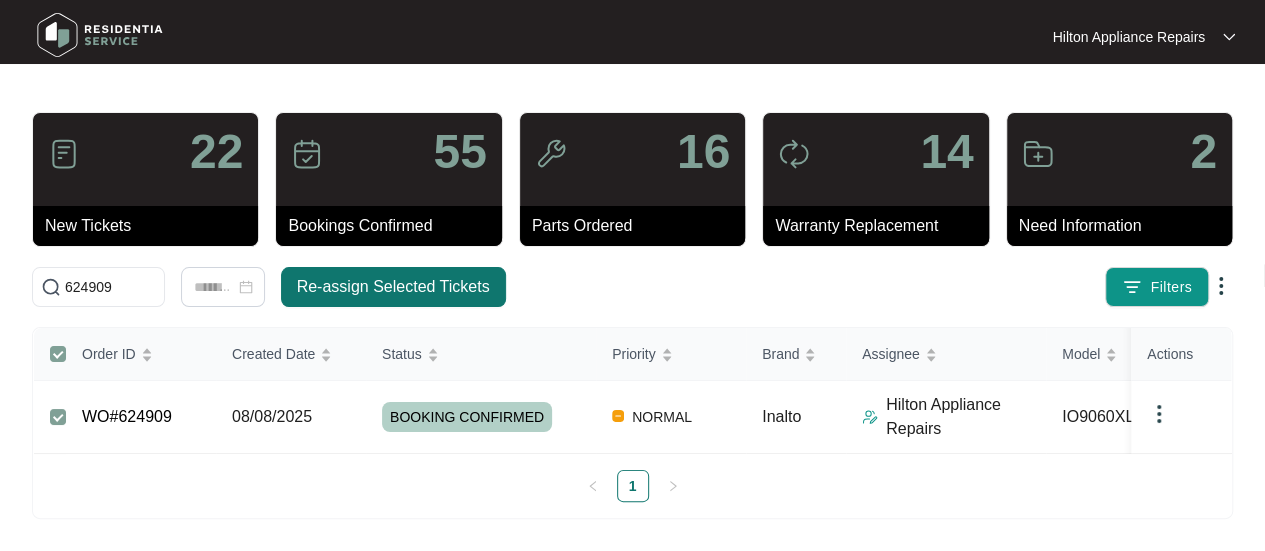 click on "Re-assign Selected Tickets" at bounding box center [393, 287] 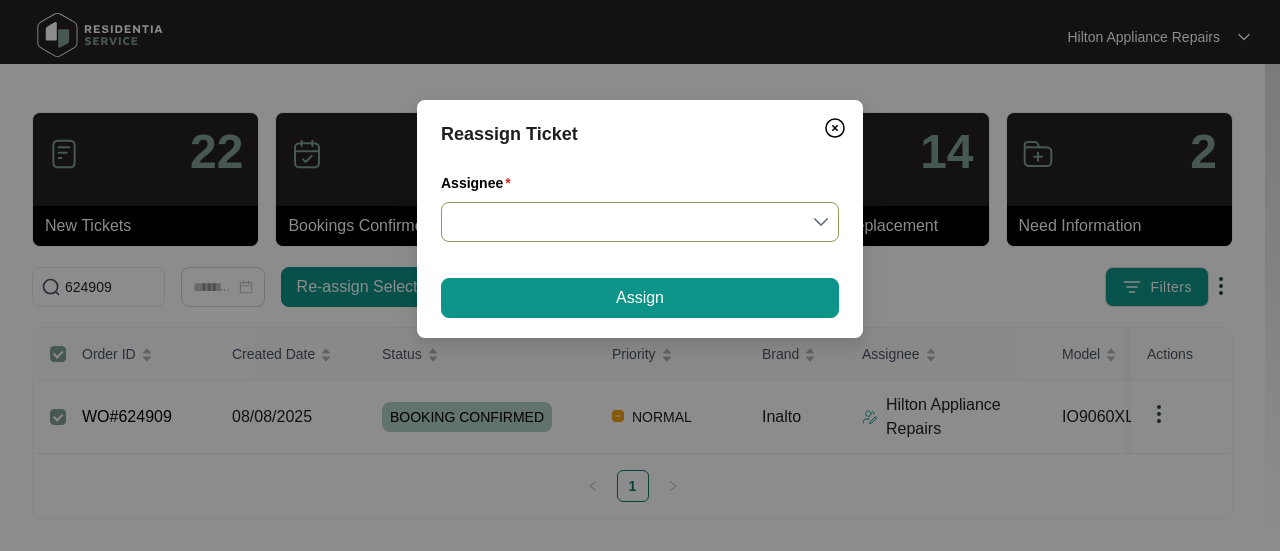click on "Assignee" at bounding box center [640, 222] 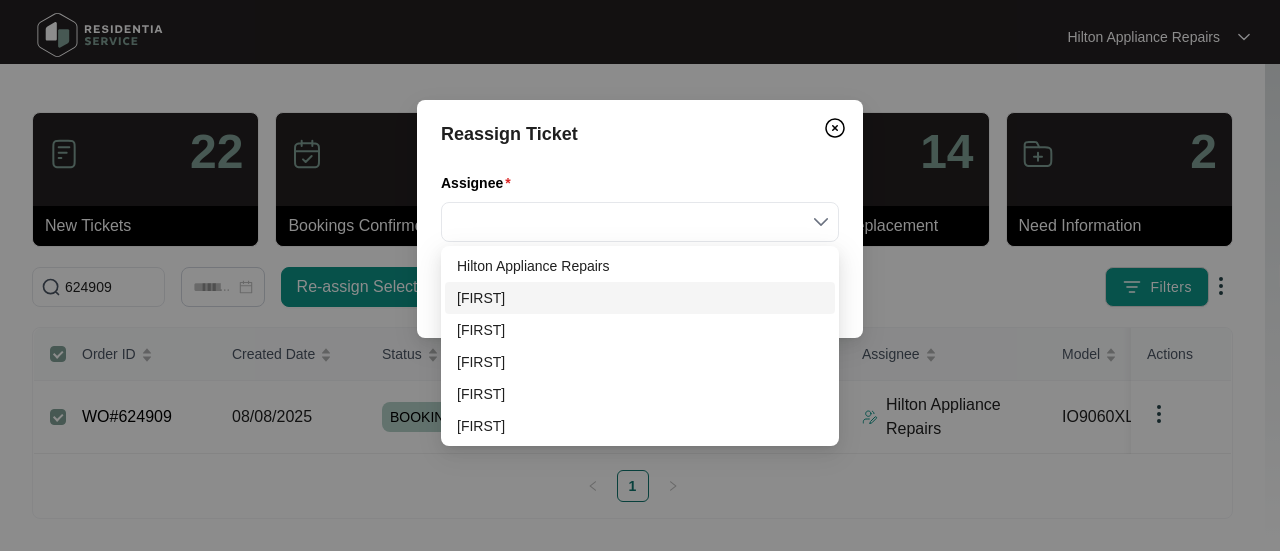 drag, startPoint x: 493, startPoint y: 301, endPoint x: 601, endPoint y: 284, distance: 109.32977 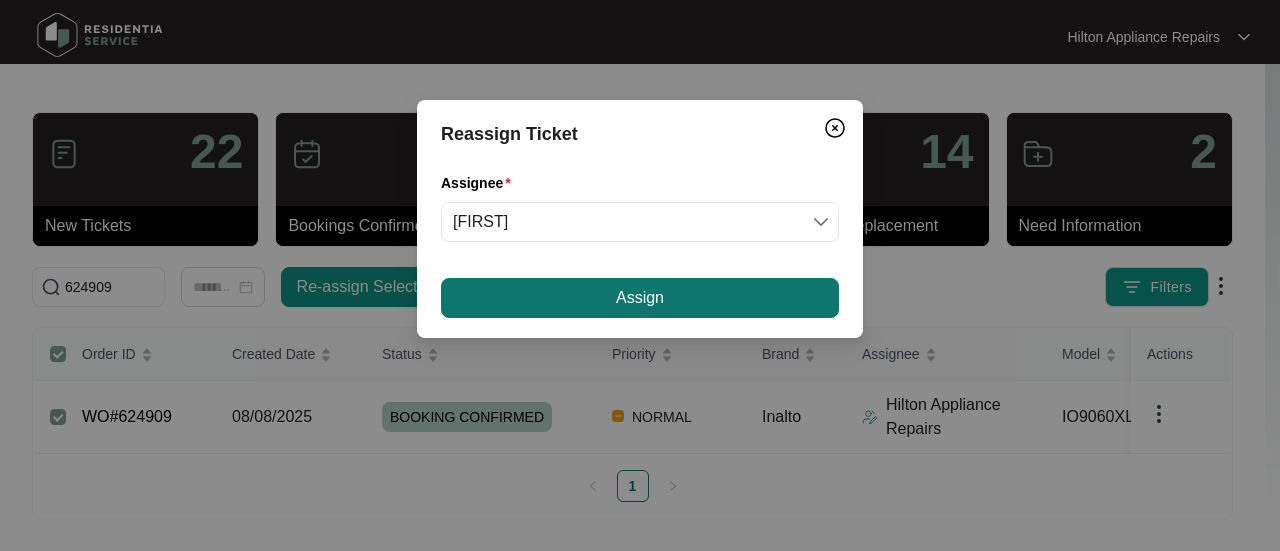 click on "Assign" at bounding box center (640, 298) 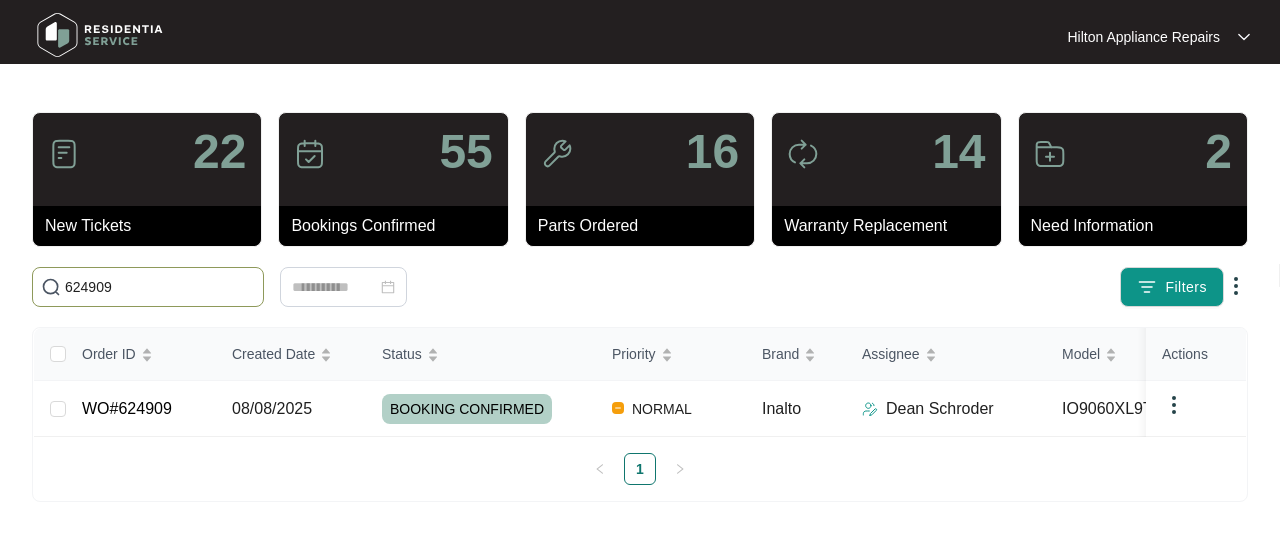 drag, startPoint x: 126, startPoint y: 295, endPoint x: 19, endPoint y: 277, distance: 108.503456 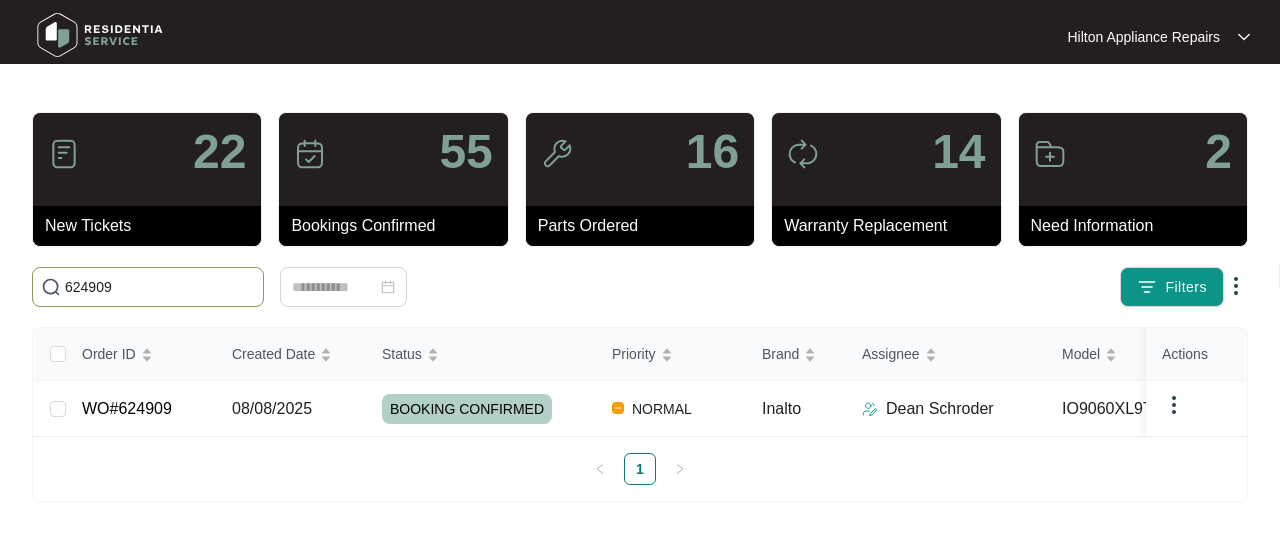 paste on "WO#624803" 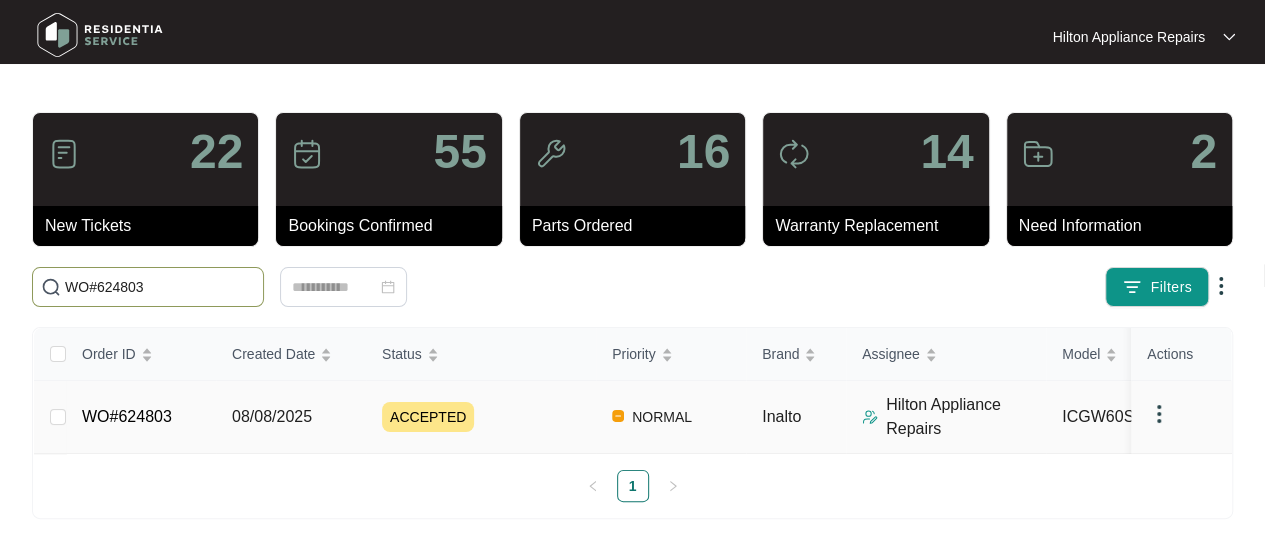 type on "WO#624803" 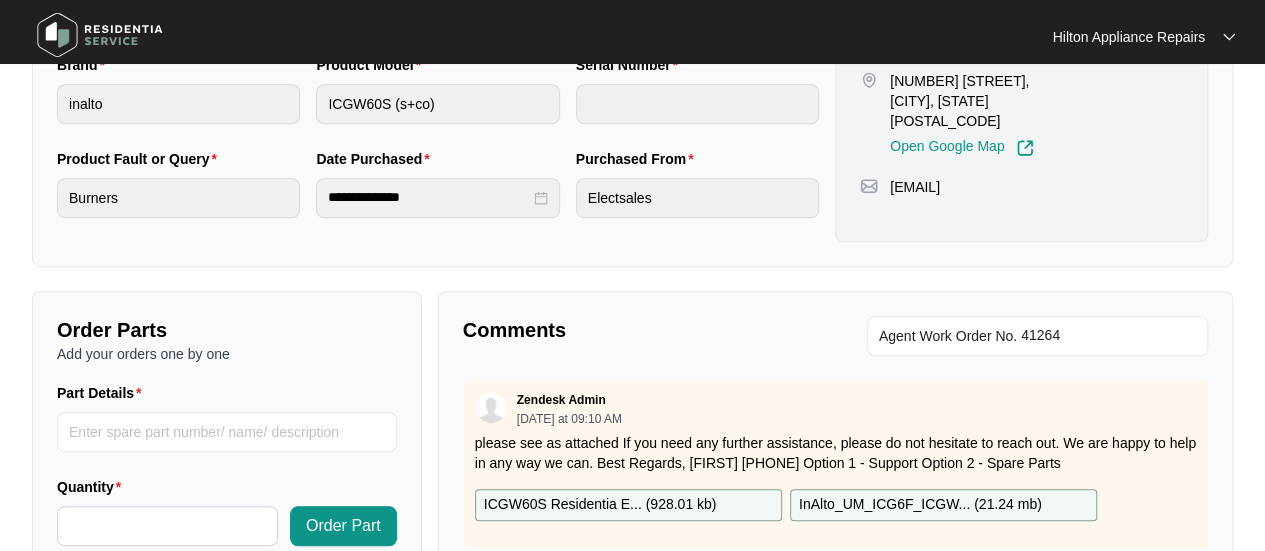 scroll, scrollTop: 791, scrollLeft: 0, axis: vertical 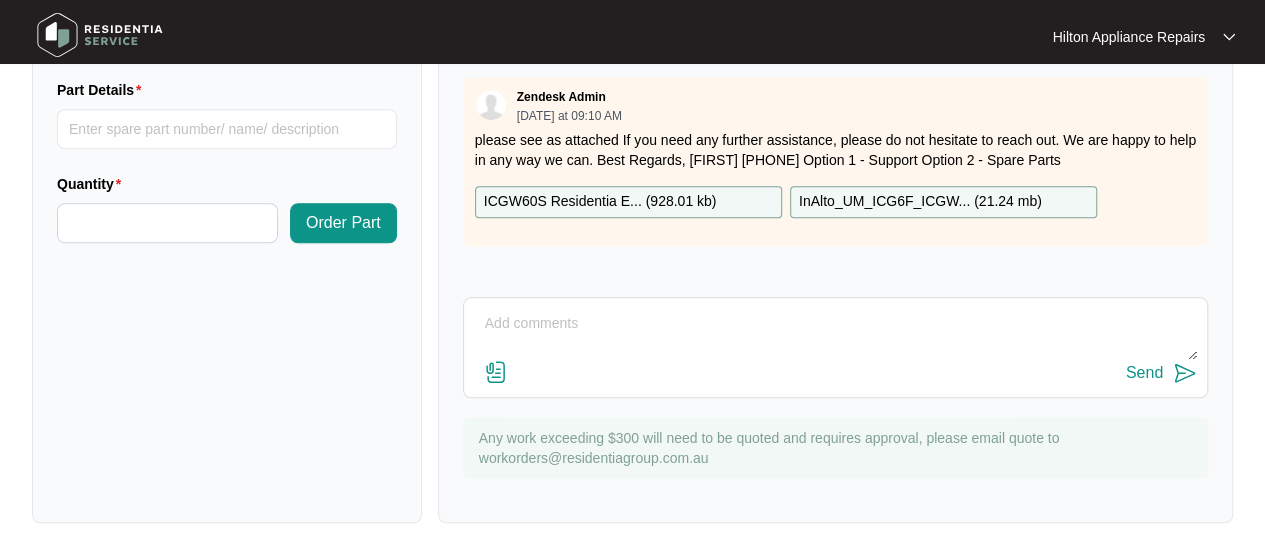 click at bounding box center [835, 334] 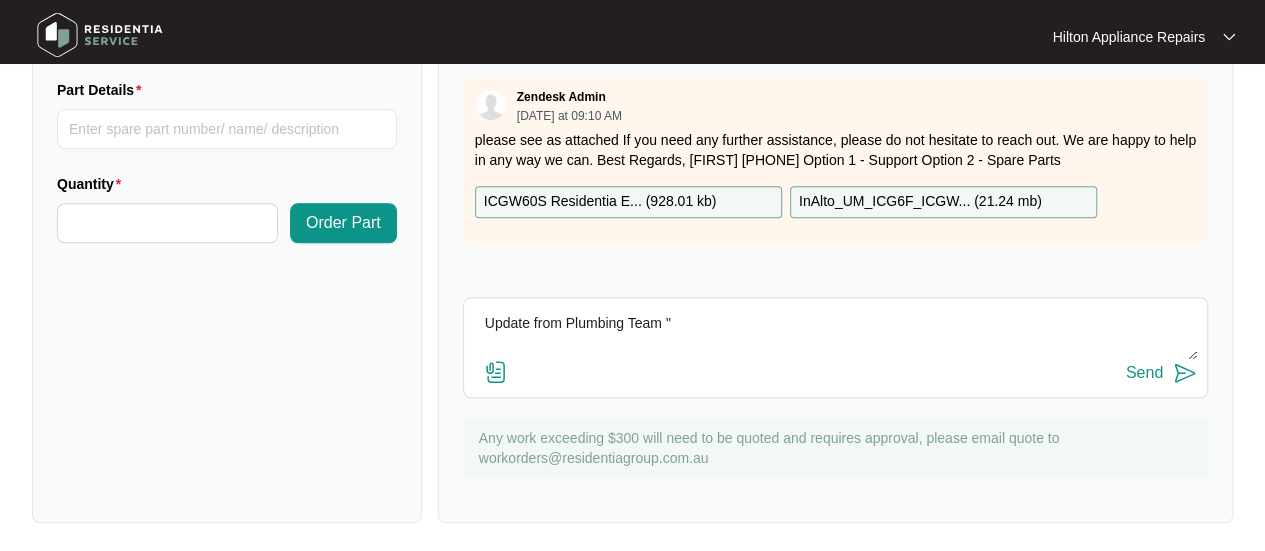 paste on "Afternoon,
We have tried contacting them and sent a podium message.
Will let you know as soon as possible when organised.
Kind Regards,
[FIRST]
Administration Team  | www.hiltonplumbing.com.au" 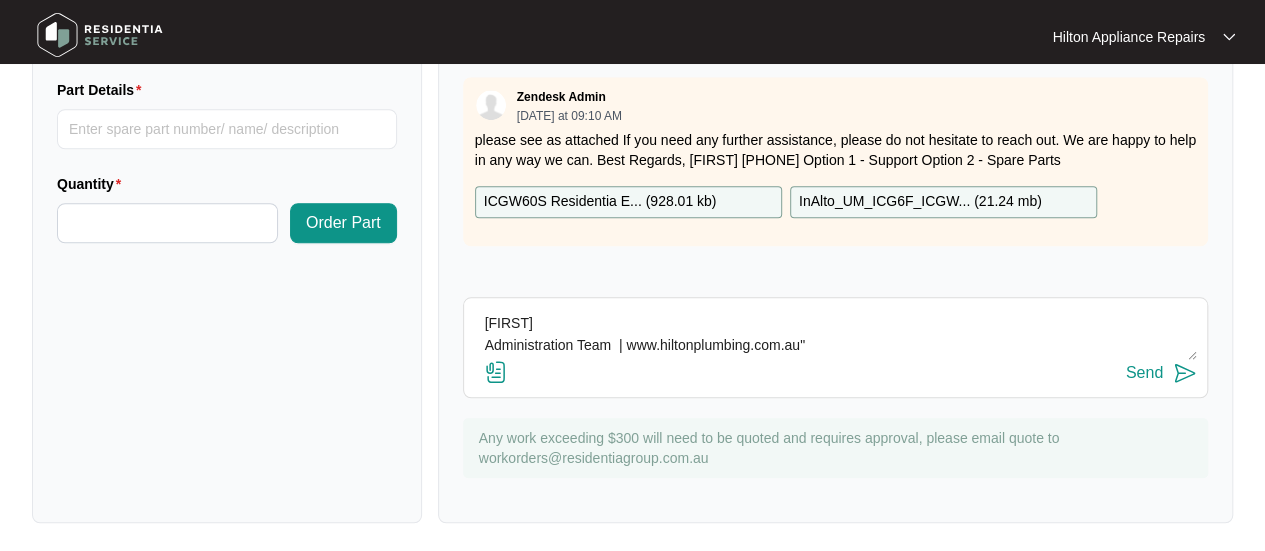 scroll, scrollTop: 176, scrollLeft: 0, axis: vertical 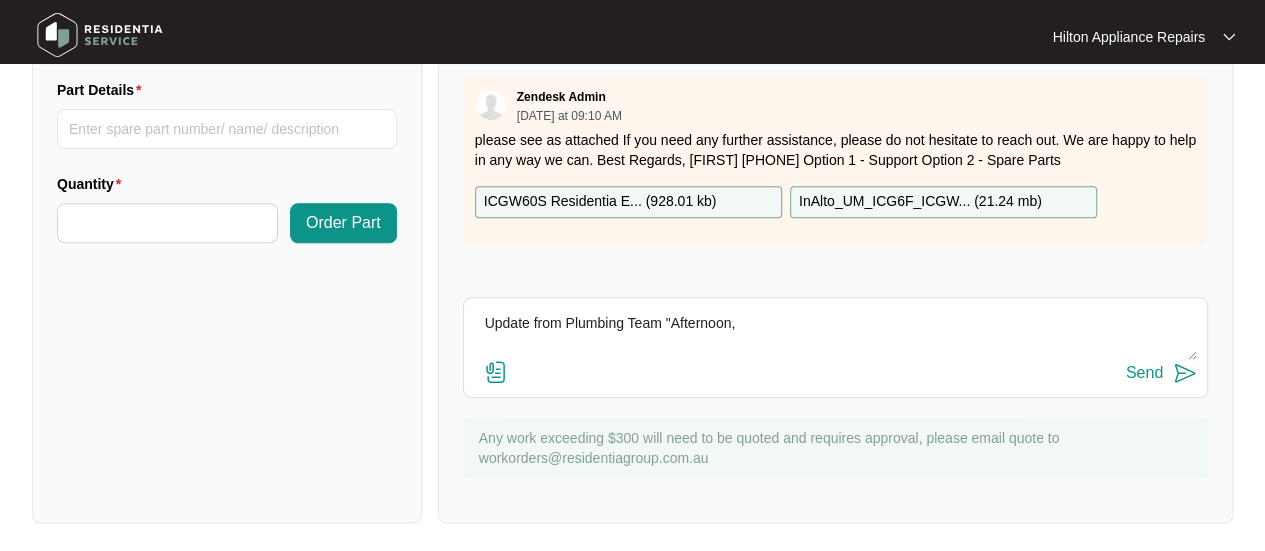 type on "Update from Plumbing Team "Afternoon,
We have tried contacting them and sent a podium message.
Will let you know as soon as possible when organised.
Kind Regards,
[FIRST]
Administration Team  | www.hiltonplumbing.com.au"" 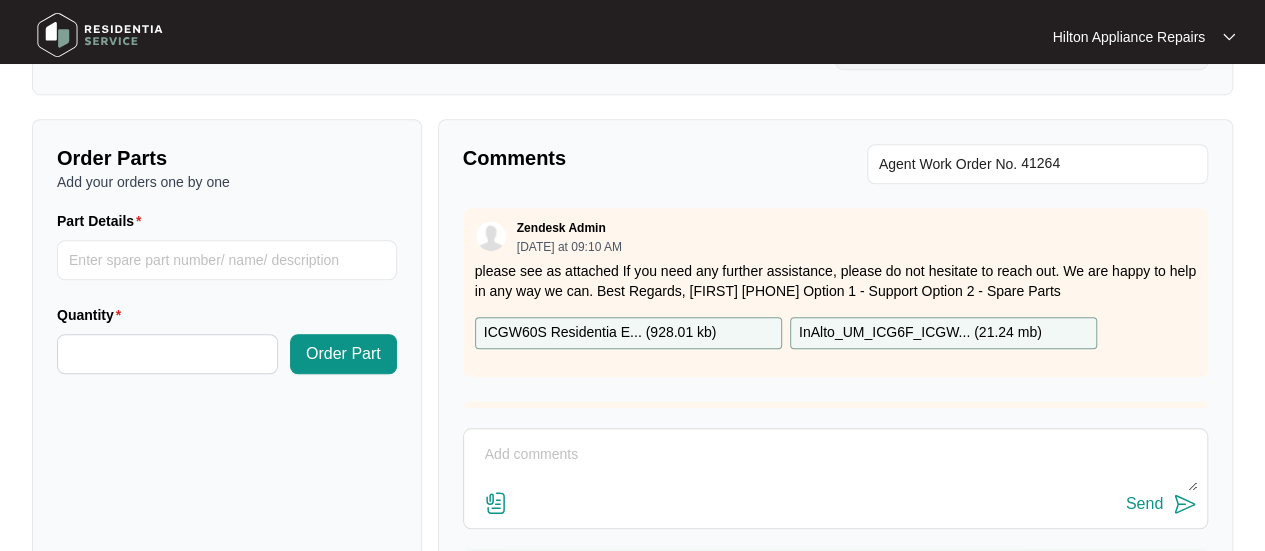 scroll, scrollTop: 791, scrollLeft: 0, axis: vertical 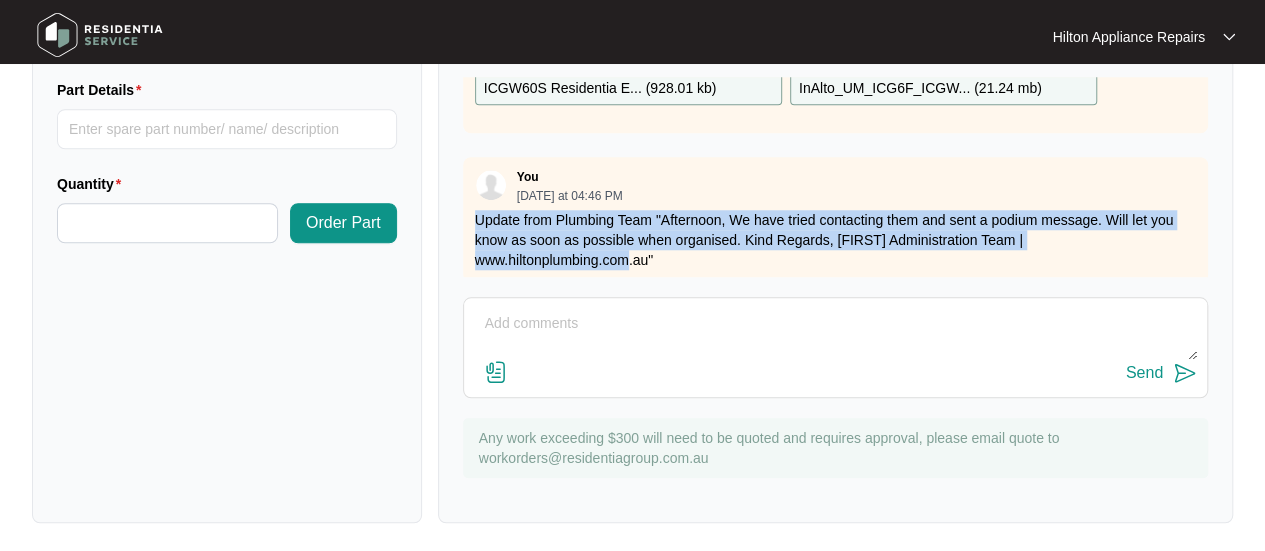 drag, startPoint x: 472, startPoint y: 214, endPoint x: 1216, endPoint y: 236, distance: 744.3252 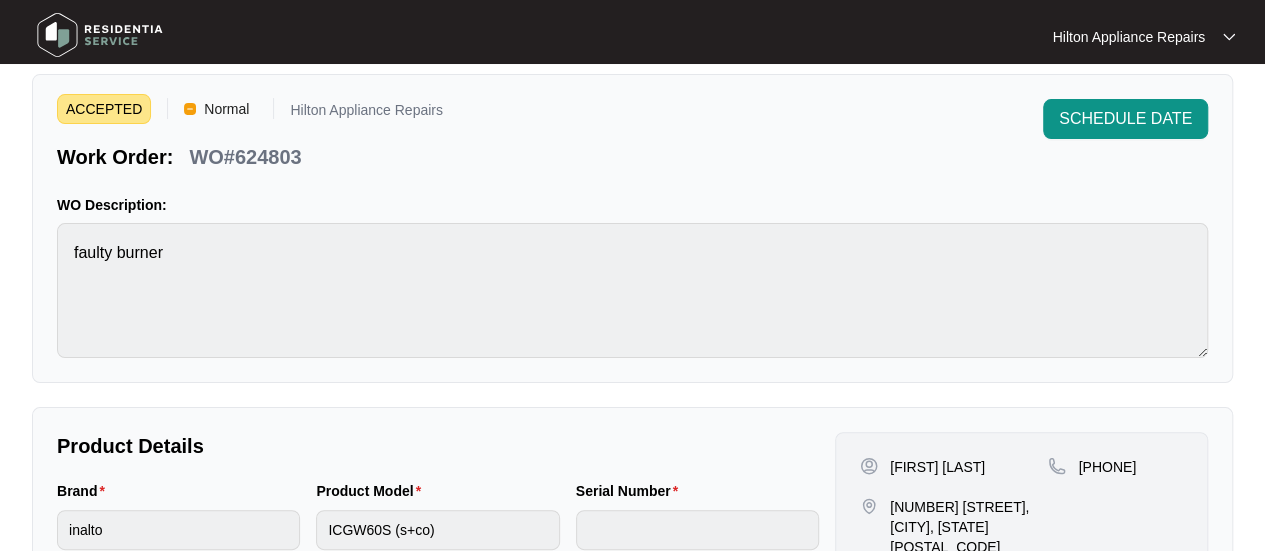 scroll, scrollTop: 0, scrollLeft: 0, axis: both 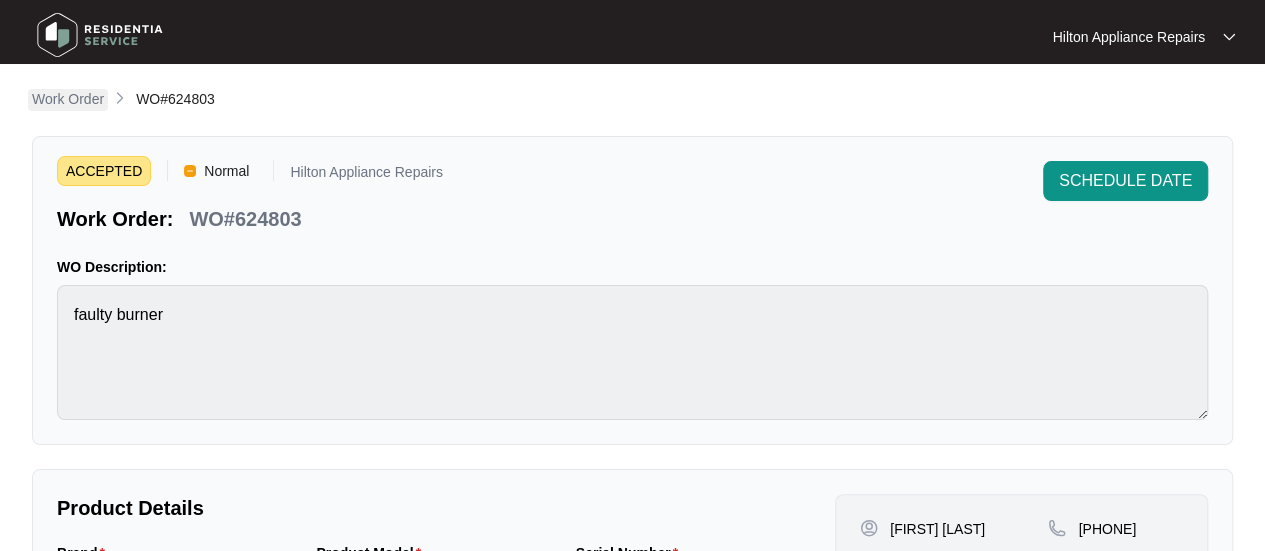 click on "Work Order" at bounding box center (68, 99) 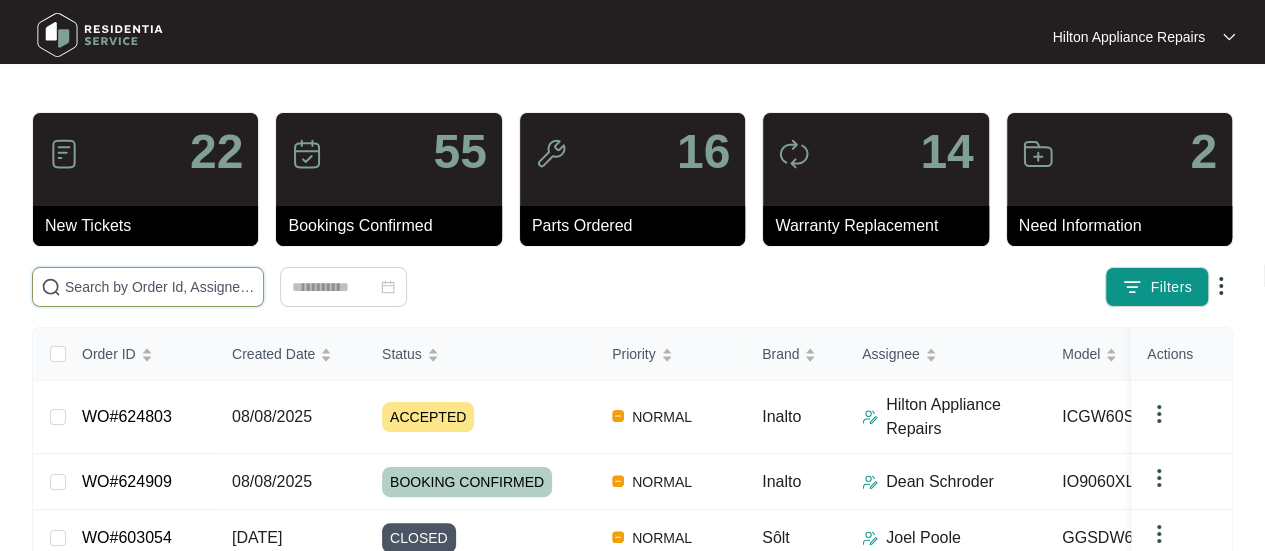 click at bounding box center [160, 287] 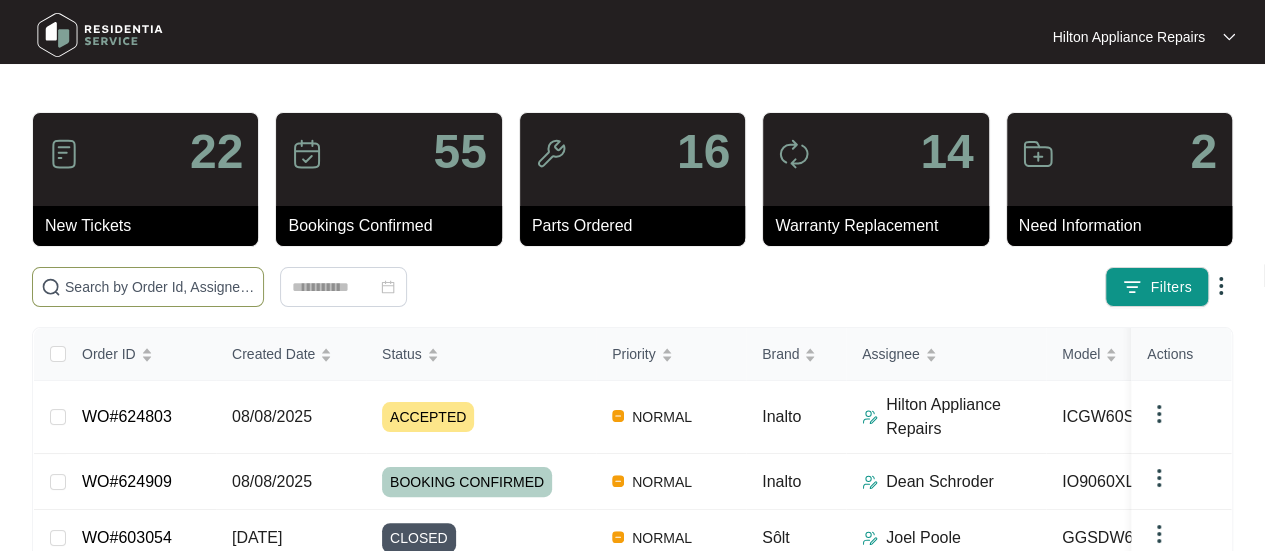 paste on "WO#619858" 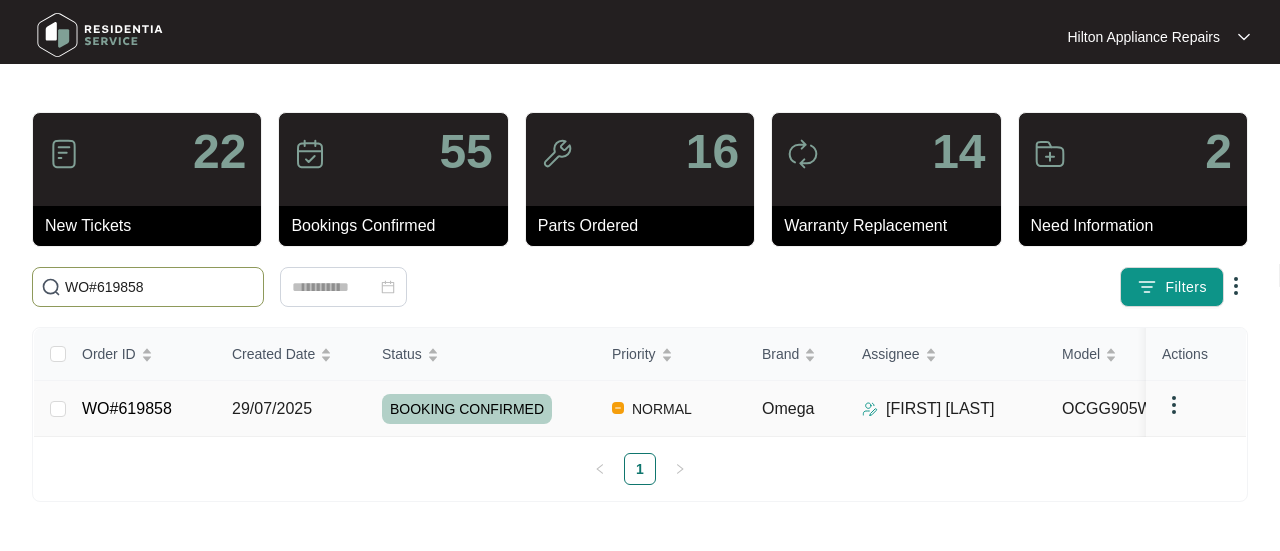 type on "WO#619858" 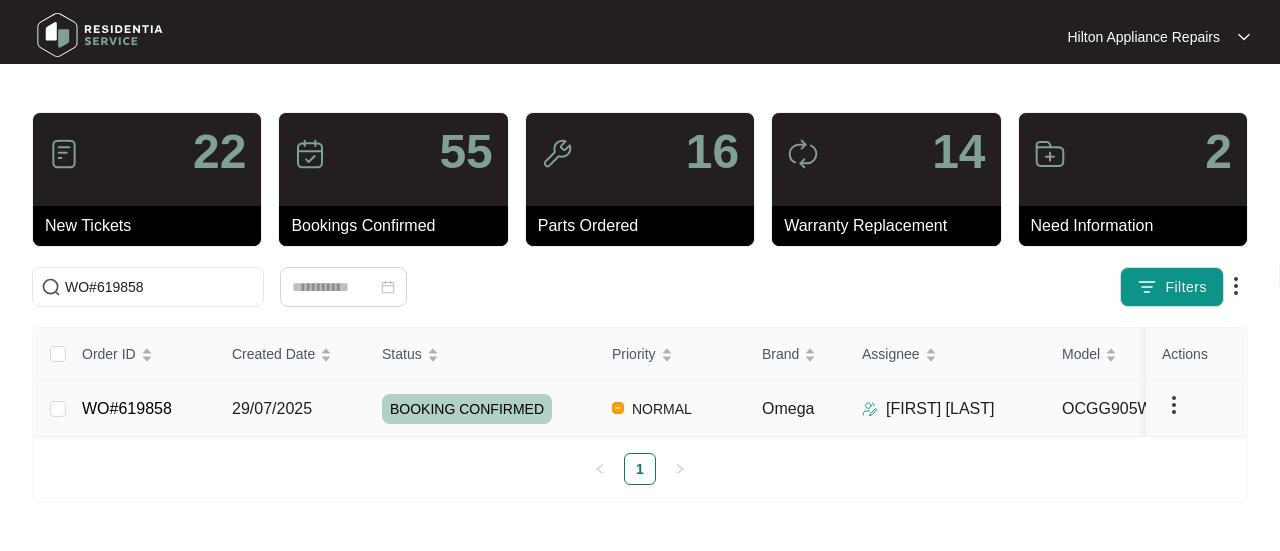 click on "29/07/2025" at bounding box center [272, 408] 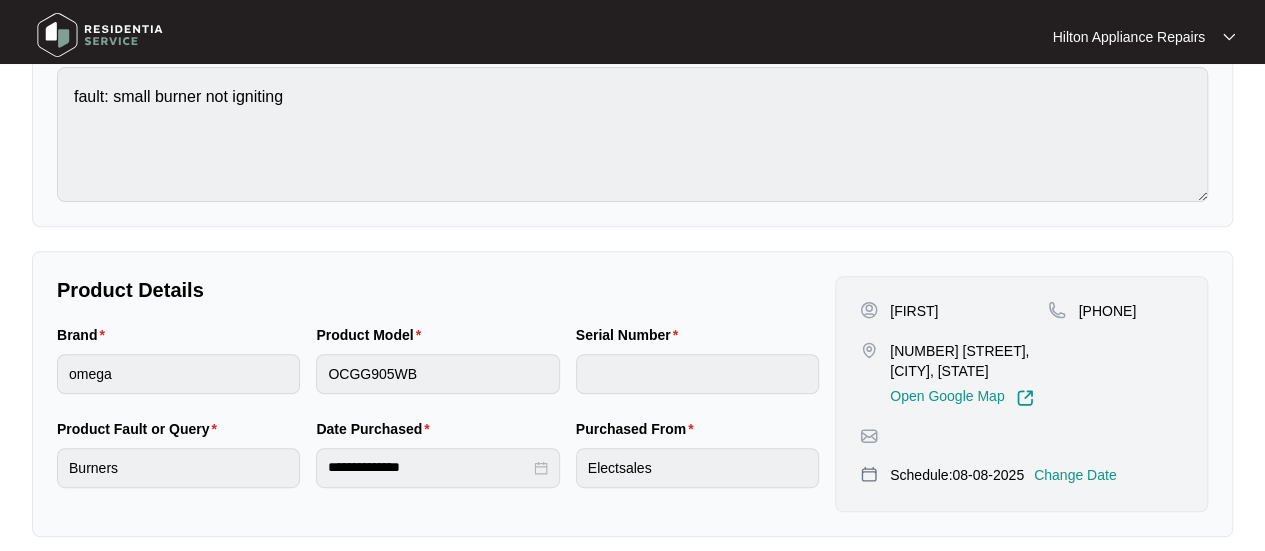 scroll, scrollTop: 0, scrollLeft: 0, axis: both 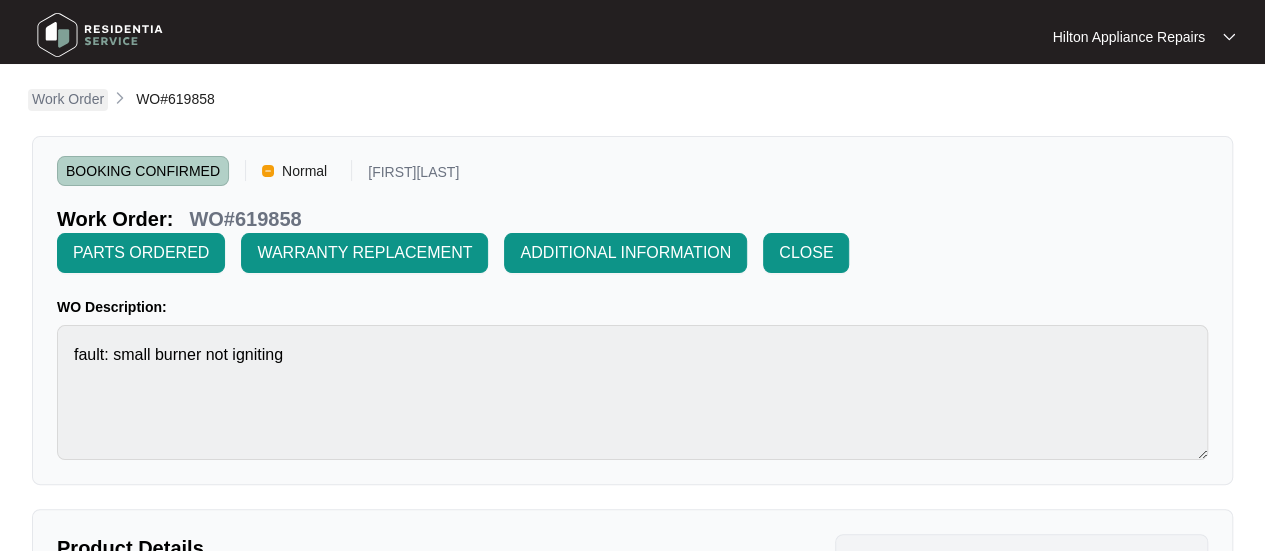 click on "Work Order" at bounding box center [68, 99] 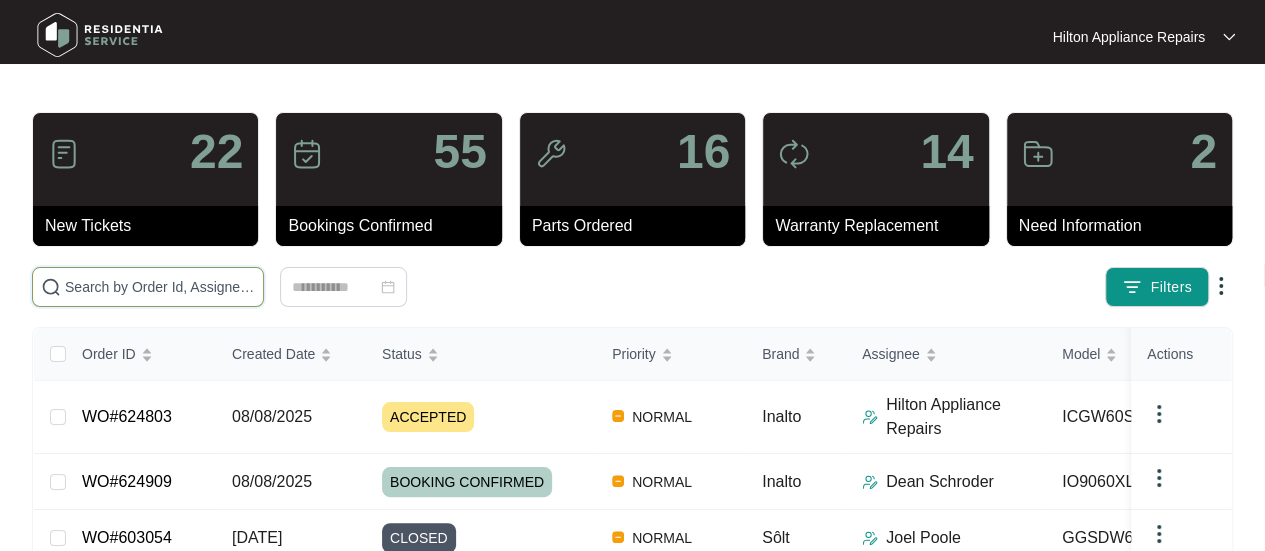 click at bounding box center [160, 287] 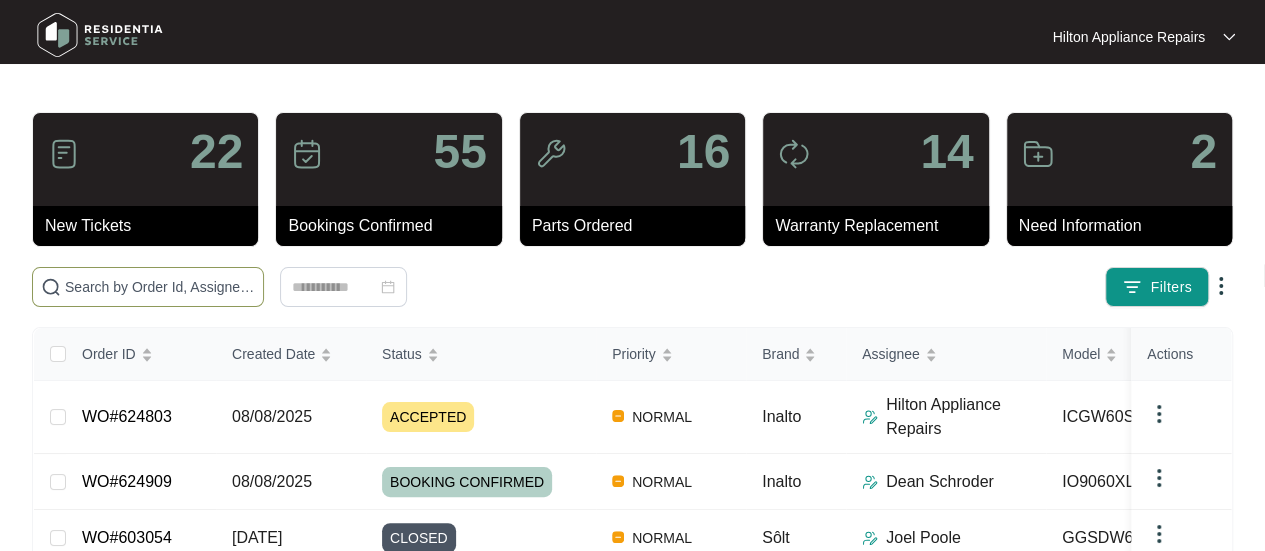 paste on "[PHONE]" 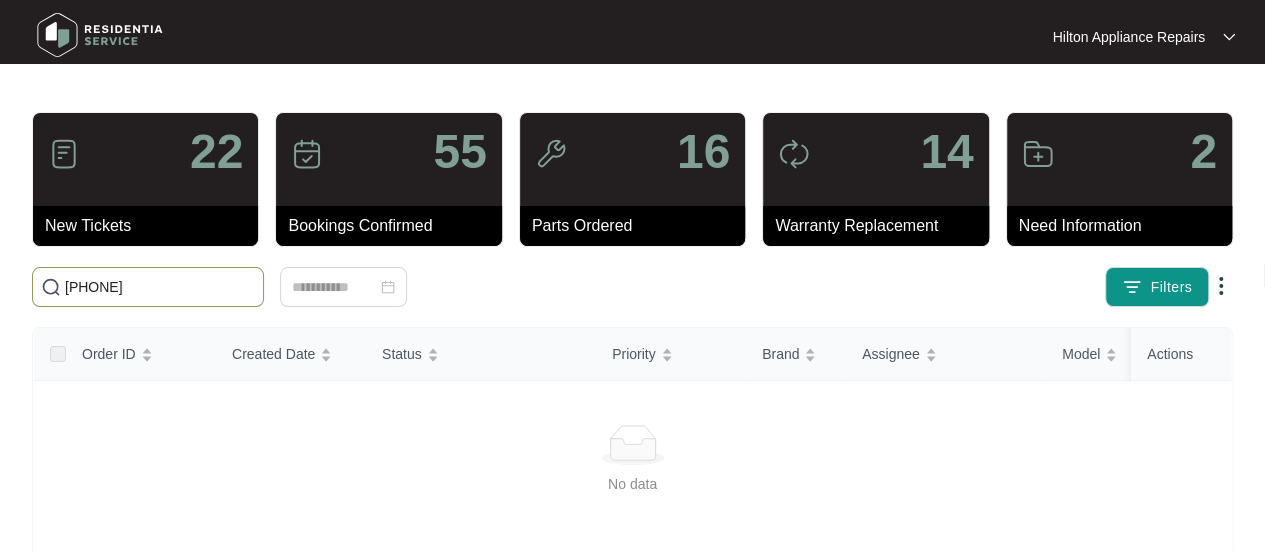 drag, startPoint x: 183, startPoint y: 289, endPoint x: -50, endPoint y: 293, distance: 233.03433 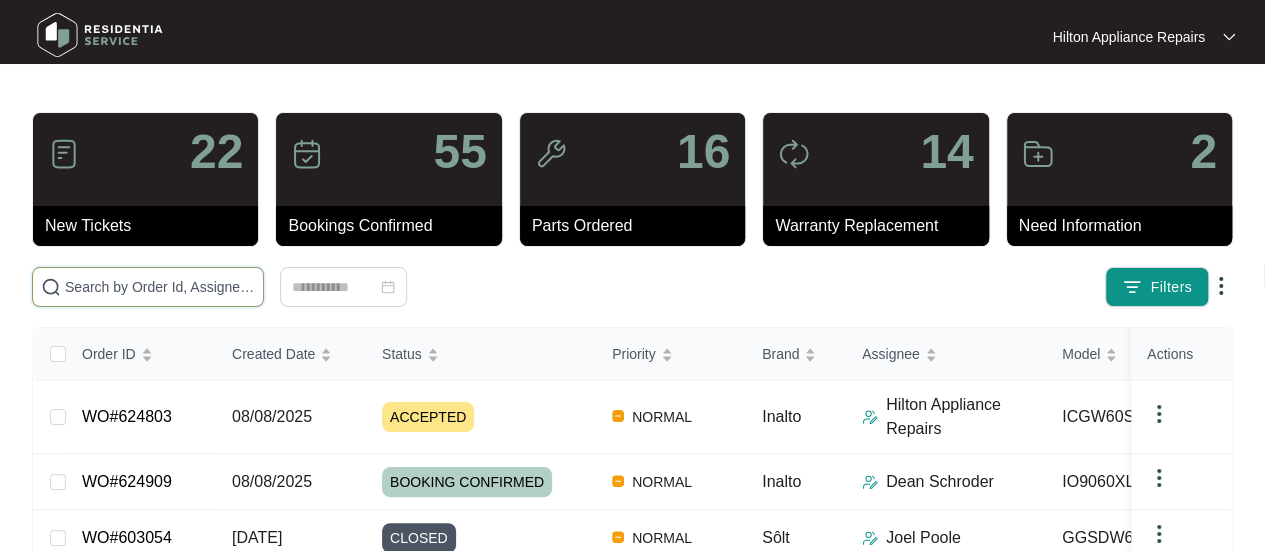 click at bounding box center (160, 287) 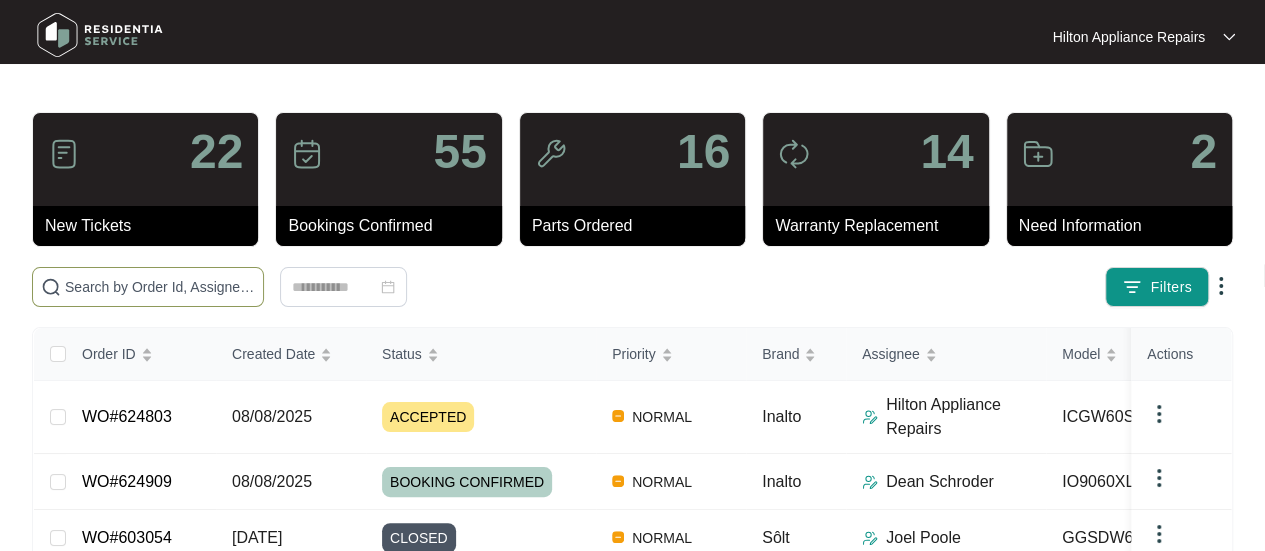 type on "v" 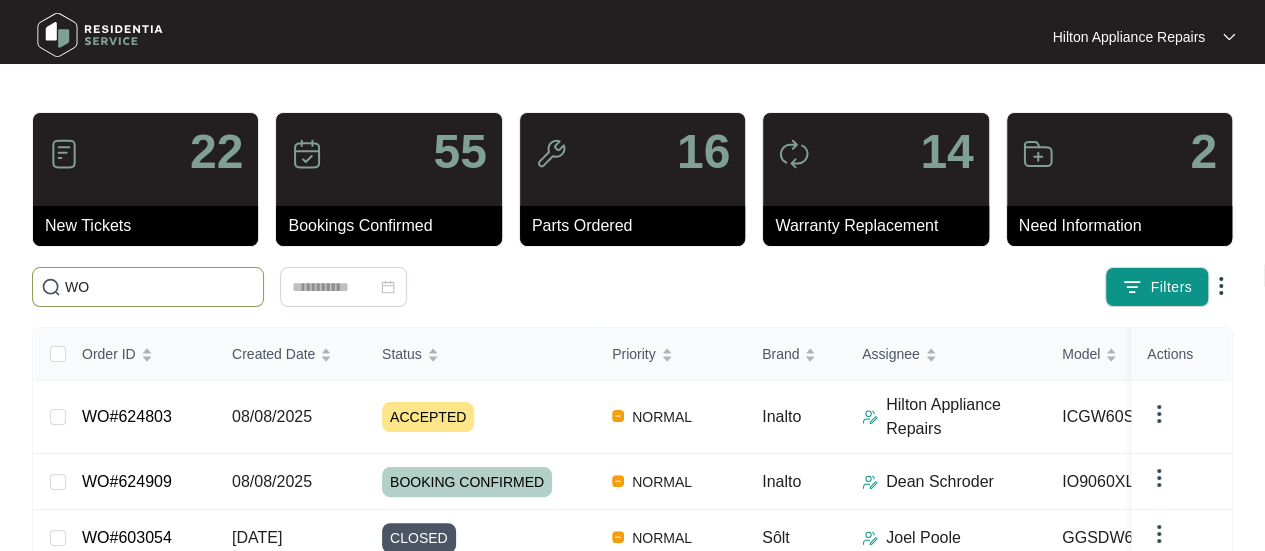 drag, startPoint x: 83, startPoint y: 288, endPoint x: 56, endPoint y: 285, distance: 27.166155 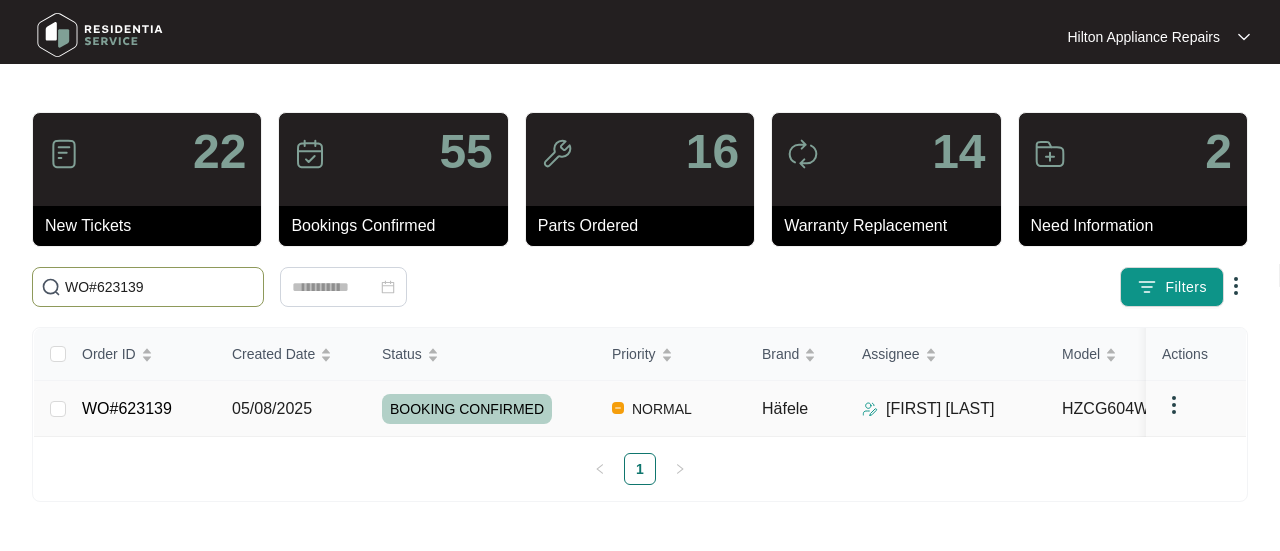 type on "WO#623139" 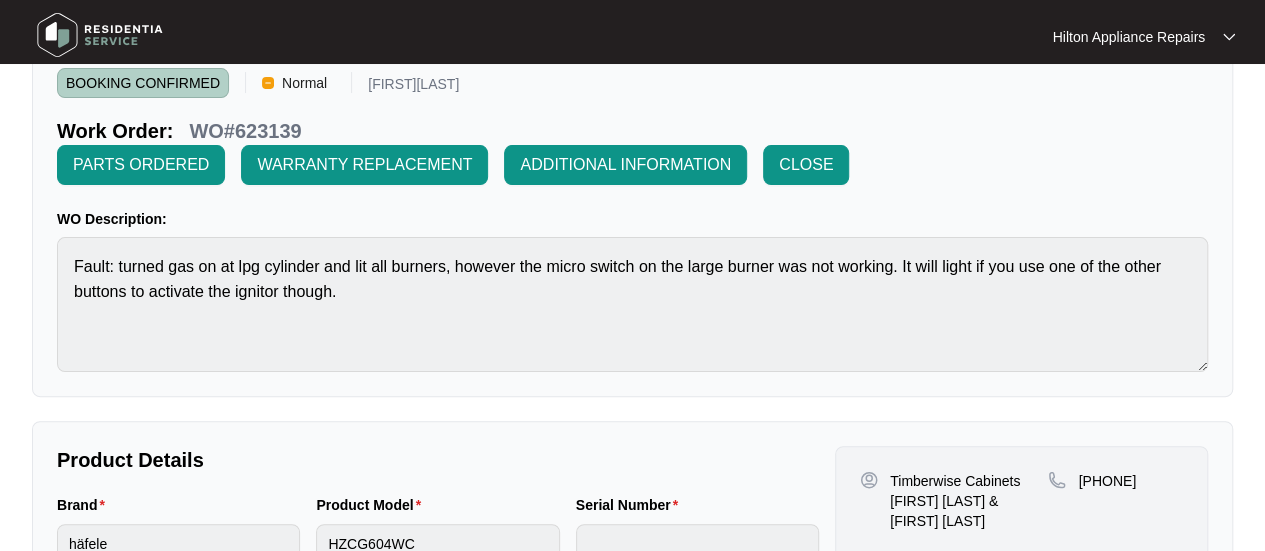 scroll, scrollTop: 0, scrollLeft: 0, axis: both 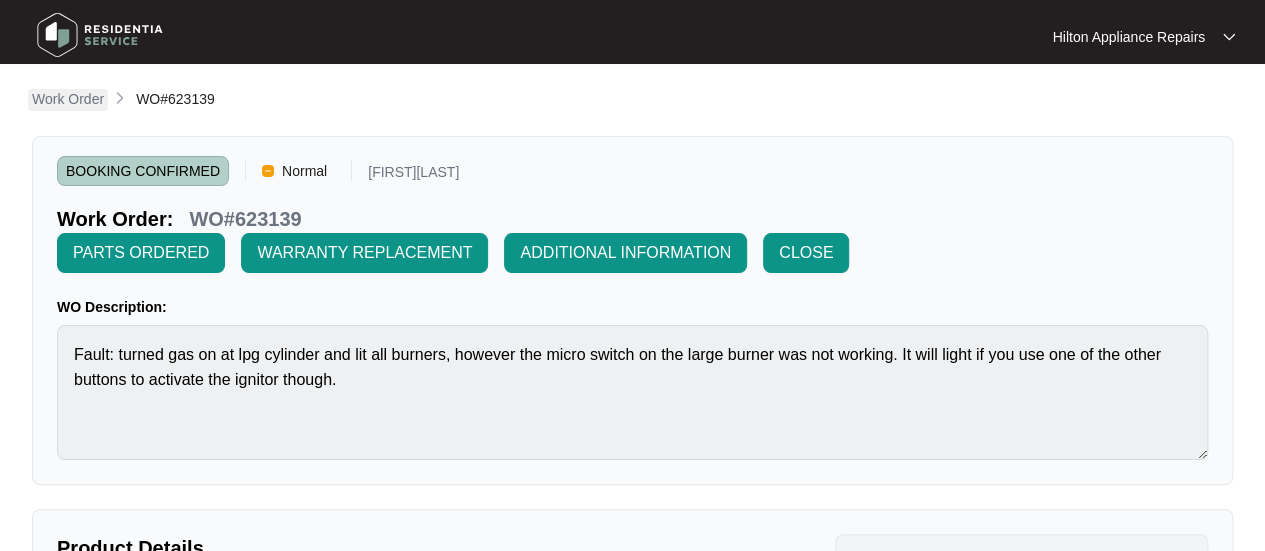 click on "Work Order" at bounding box center (68, 99) 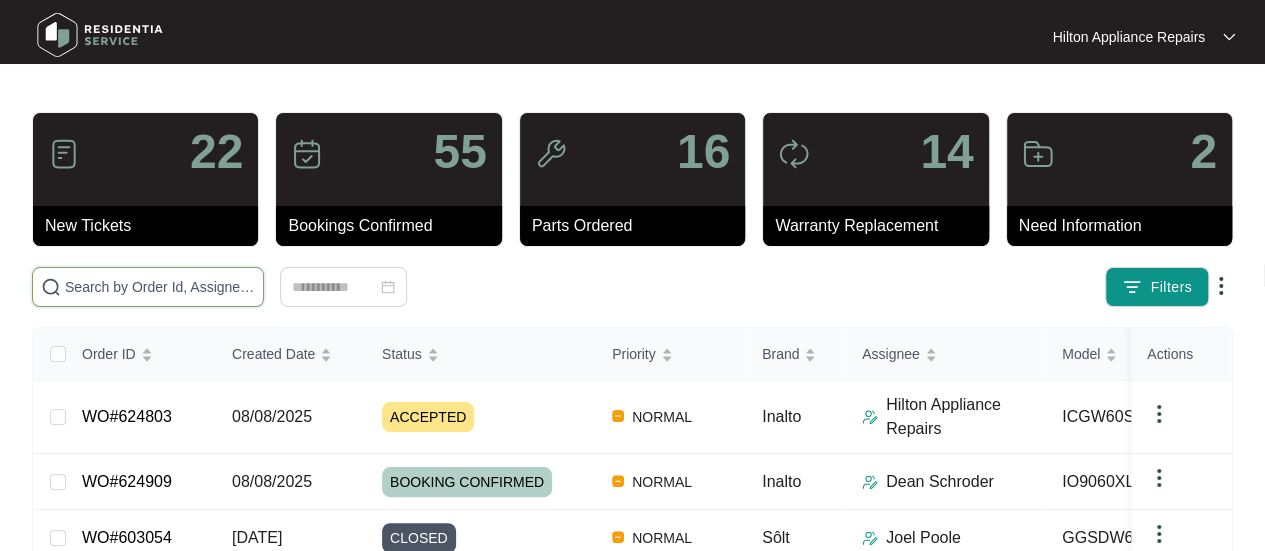 click at bounding box center [160, 287] 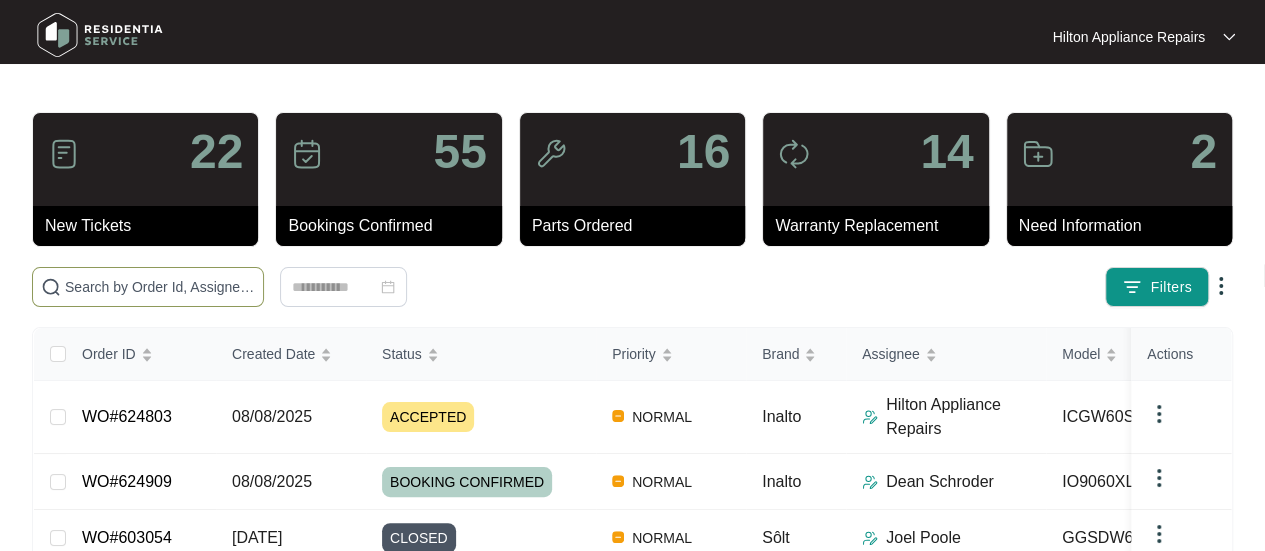 paste on "624803" 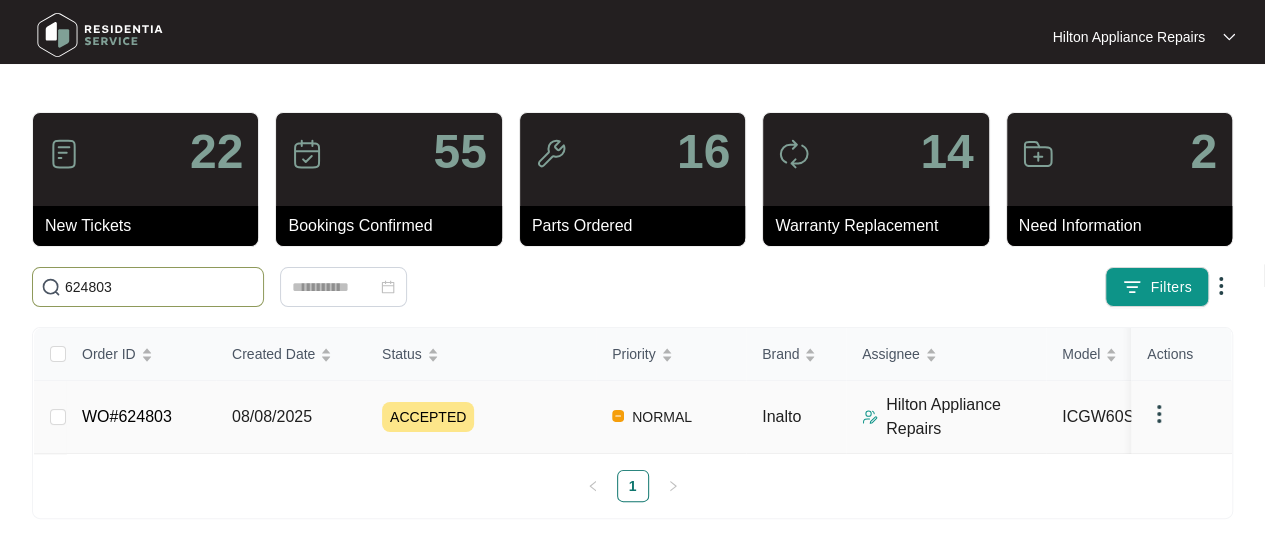 type on "624803" 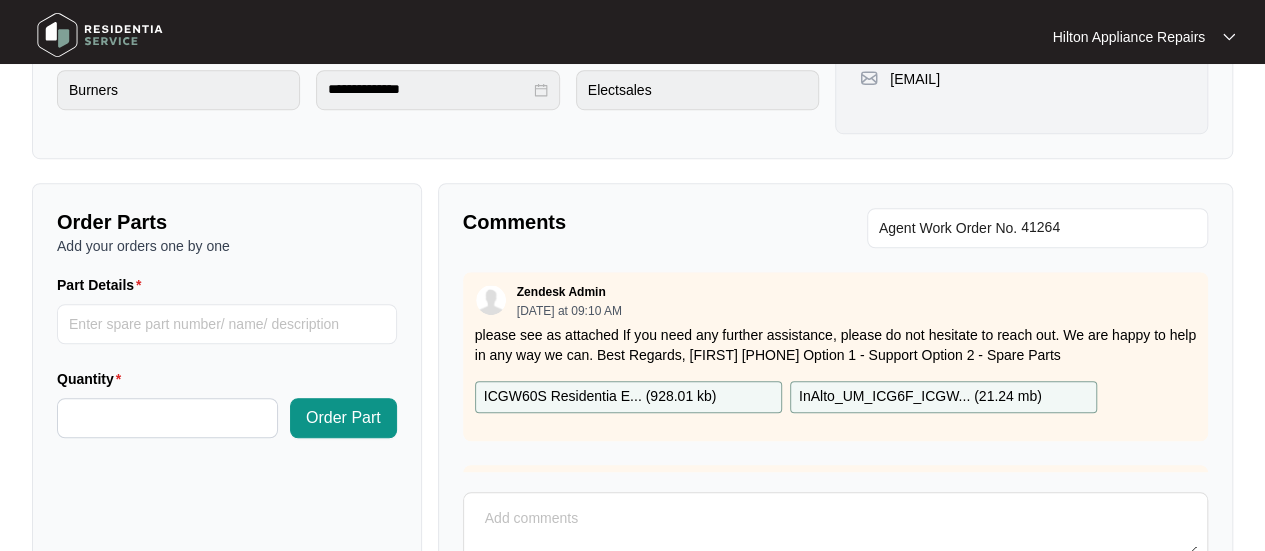 scroll, scrollTop: 600, scrollLeft: 0, axis: vertical 